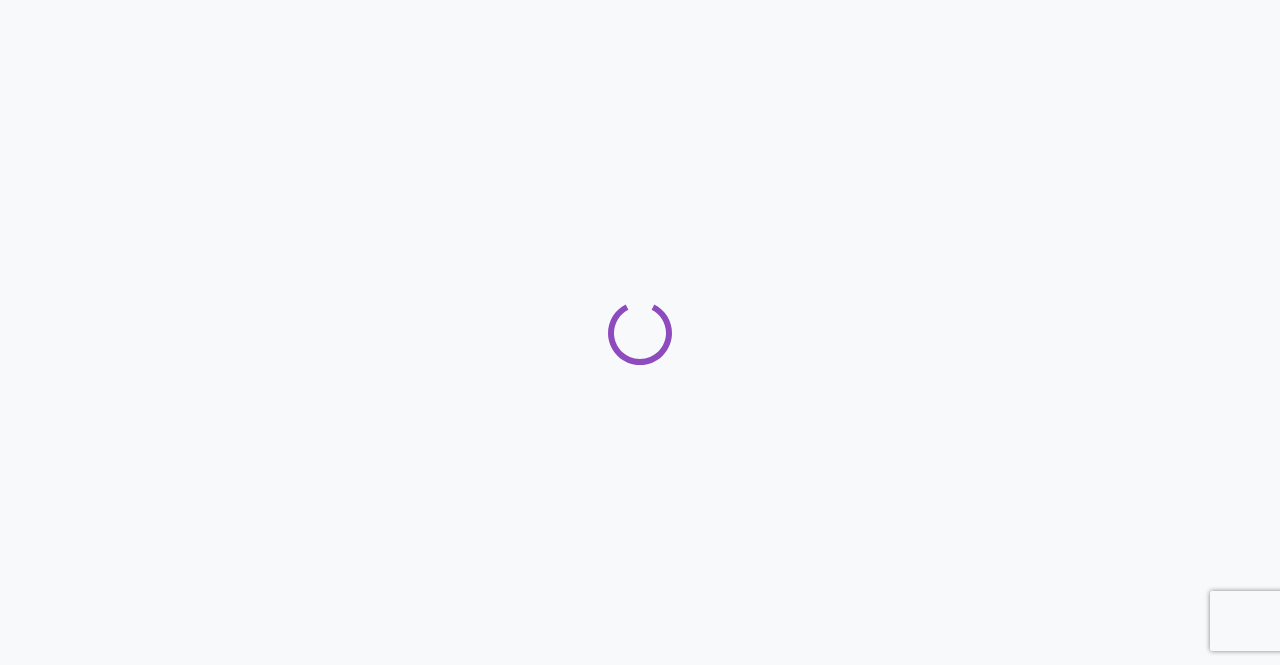 scroll, scrollTop: 0, scrollLeft: 0, axis: both 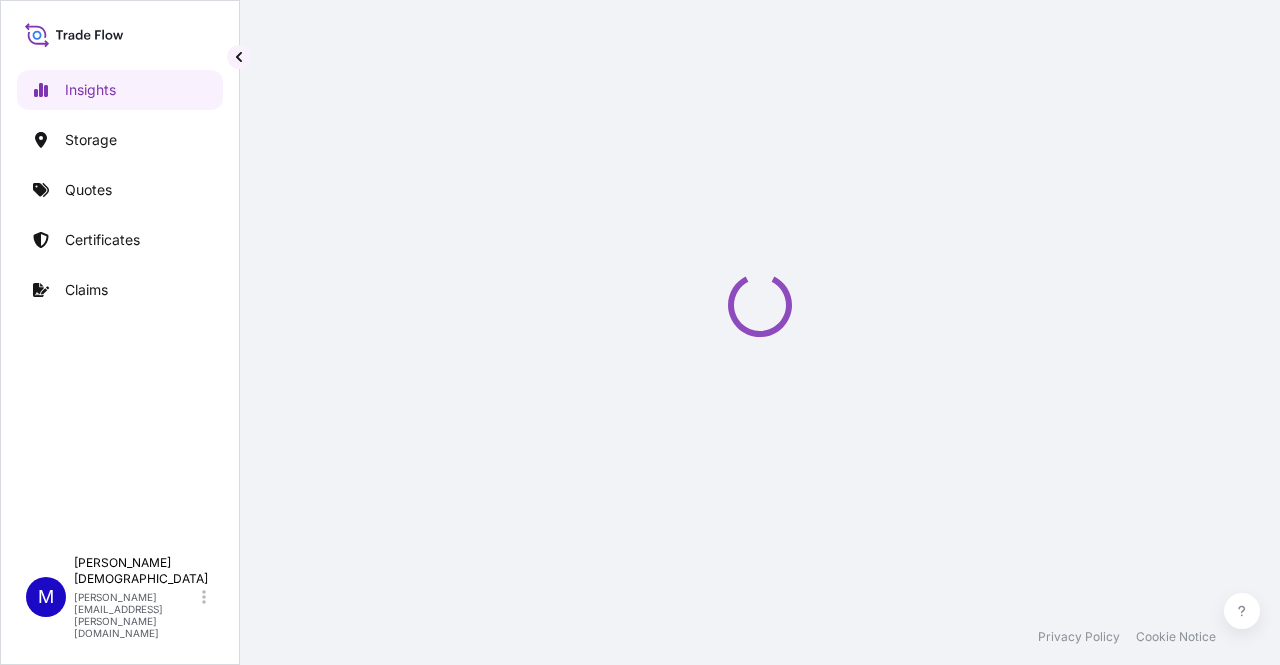 select on "2025" 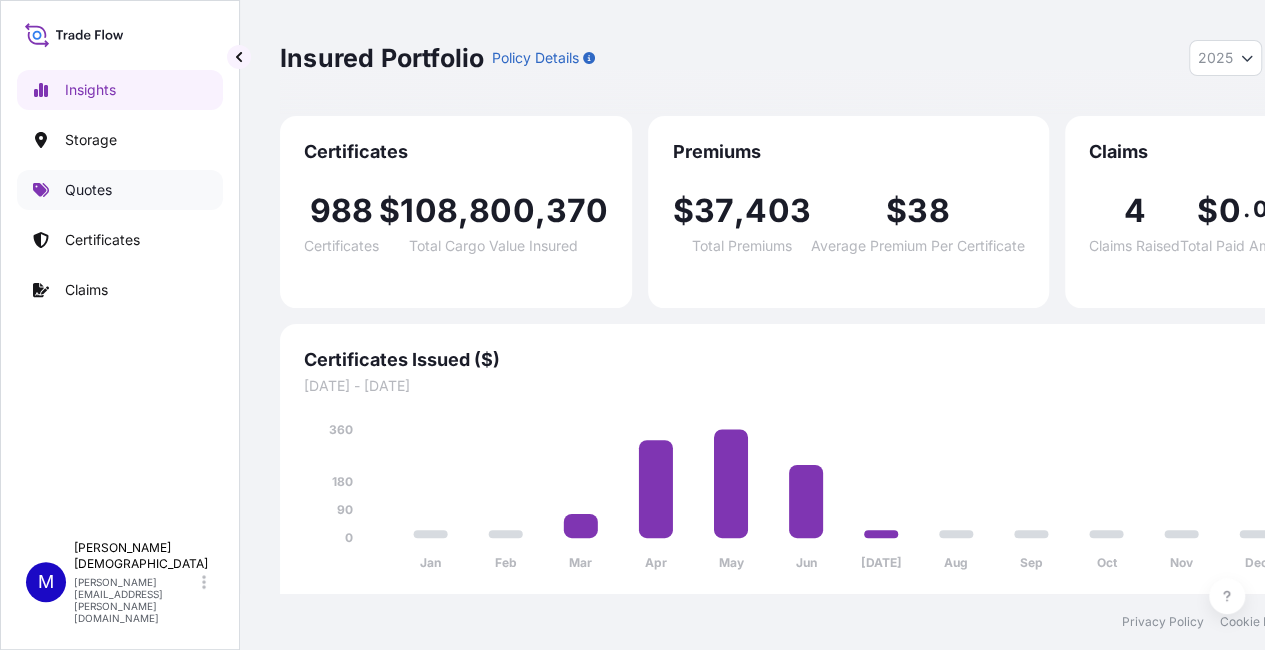 click on "Quotes" at bounding box center (88, 190) 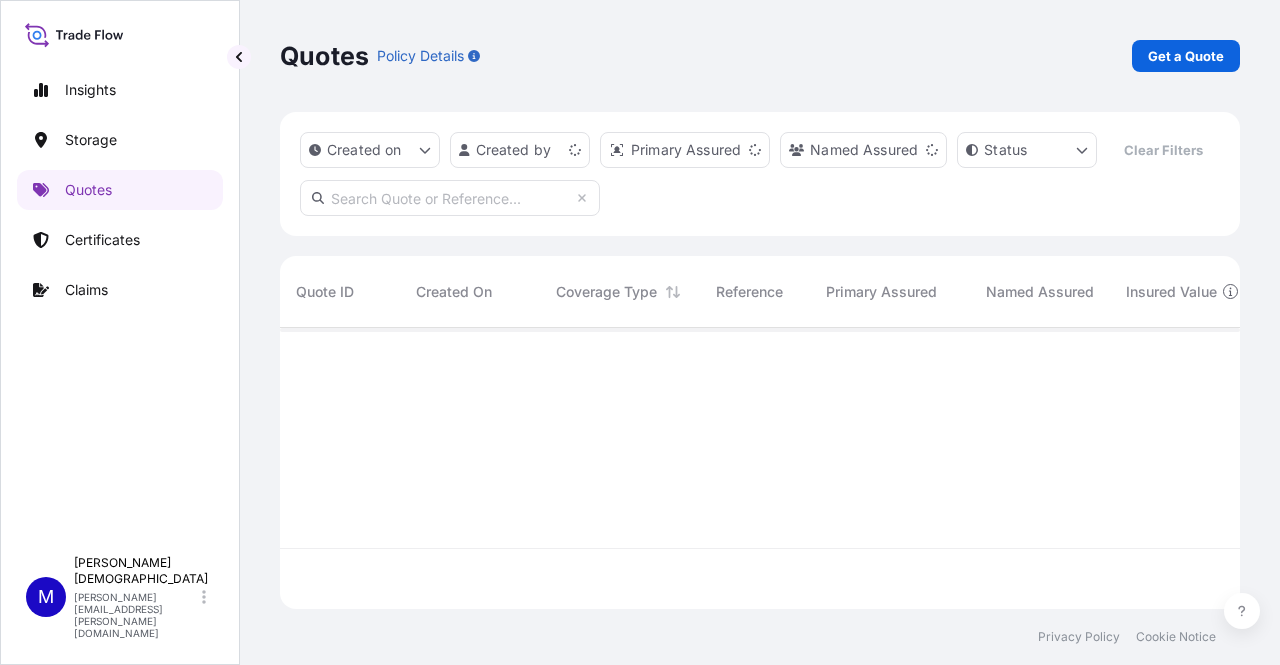 scroll, scrollTop: 16, scrollLeft: 16, axis: both 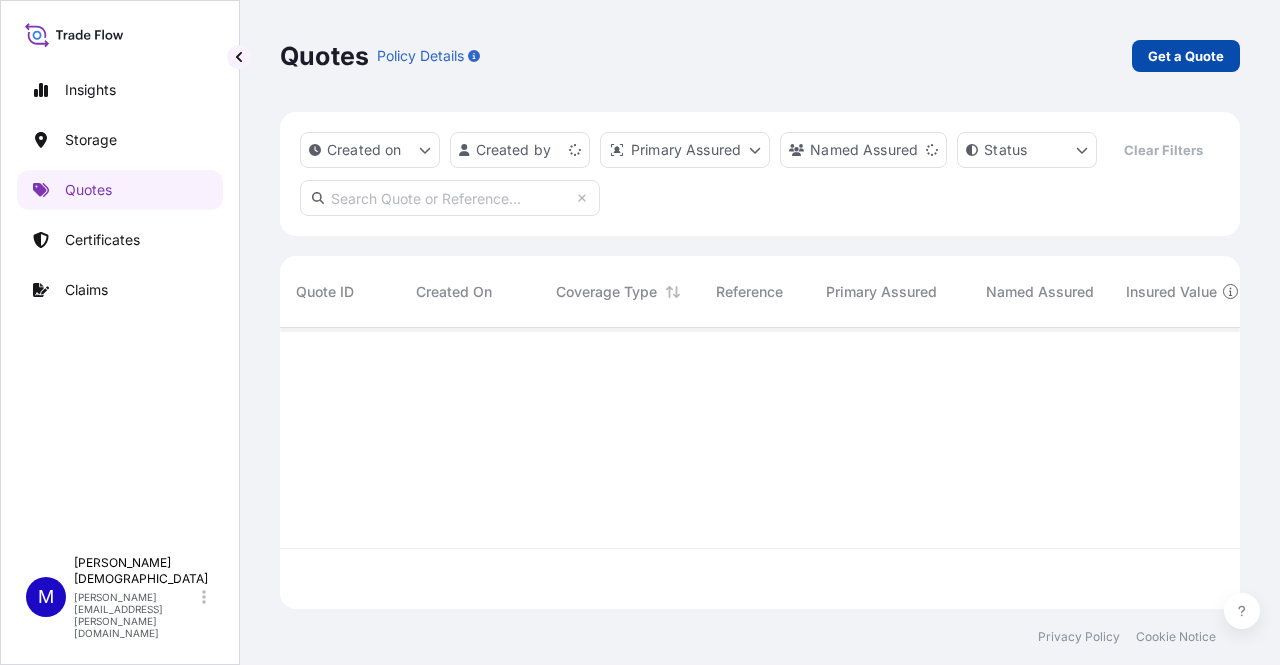 click on "Get a Quote" at bounding box center (1186, 56) 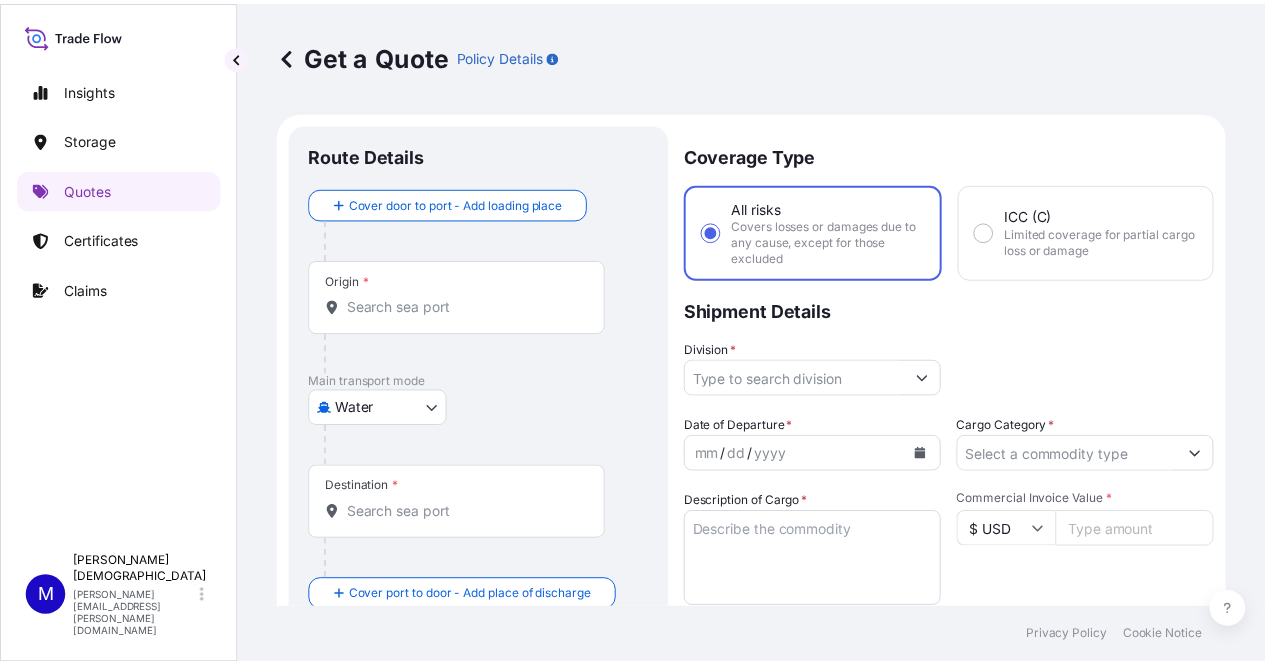 scroll, scrollTop: 32, scrollLeft: 0, axis: vertical 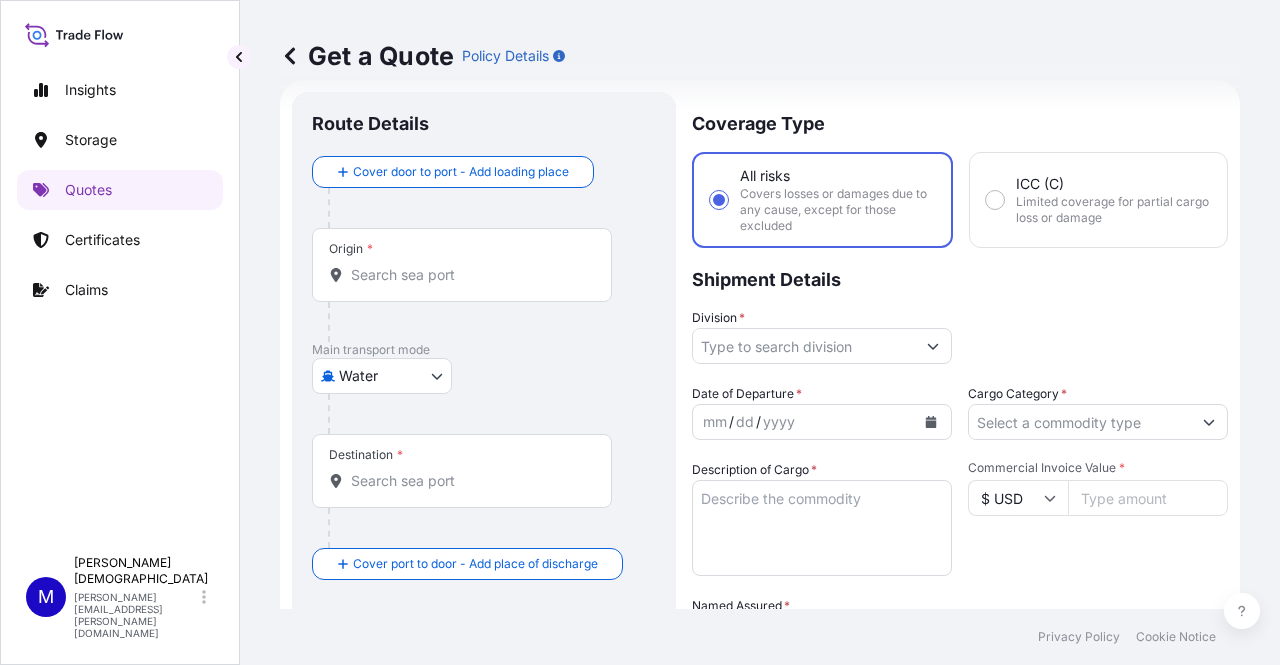 click on "Insights Storage Quotes Certificates Claims M [PERSON_NAME] [PERSON_NAME][EMAIL_ADDRESS][PERSON_NAME][DOMAIN_NAME] Get a Quote Policy Details Route Details   Cover door to port - Add loading place Place of loading Road / [GEOGRAPHIC_DATA] / Inland Origin * Main transport mode Water Air Water Inland Destination * Cover port to door - Add place of discharge Road / [GEOGRAPHIC_DATA] / Inland Place of Discharge Coverage Type All risks Covers losses or damages due to any cause, except for those excluded ICC (C) Limited coverage for partial cargo loss or damage Shipment Details Division * Date of Departure * mm / dd / yyyy Cargo Category * Description of Cargo * Commercial Invoice Value   * $ USD Named Assured * Packing Category Select a packing category Please select a primary mode of transportation first. Freight Cost   $ USD CIF Markup % 10 Reference Duty Cost   $ USD Vessel name Marks & Numbers Letter of Credit This shipment has a letter of credit Letter of credit * Letter of credit may not exceed 12000 characters Get a Quote Privacy Policy 0" at bounding box center [640, 332] 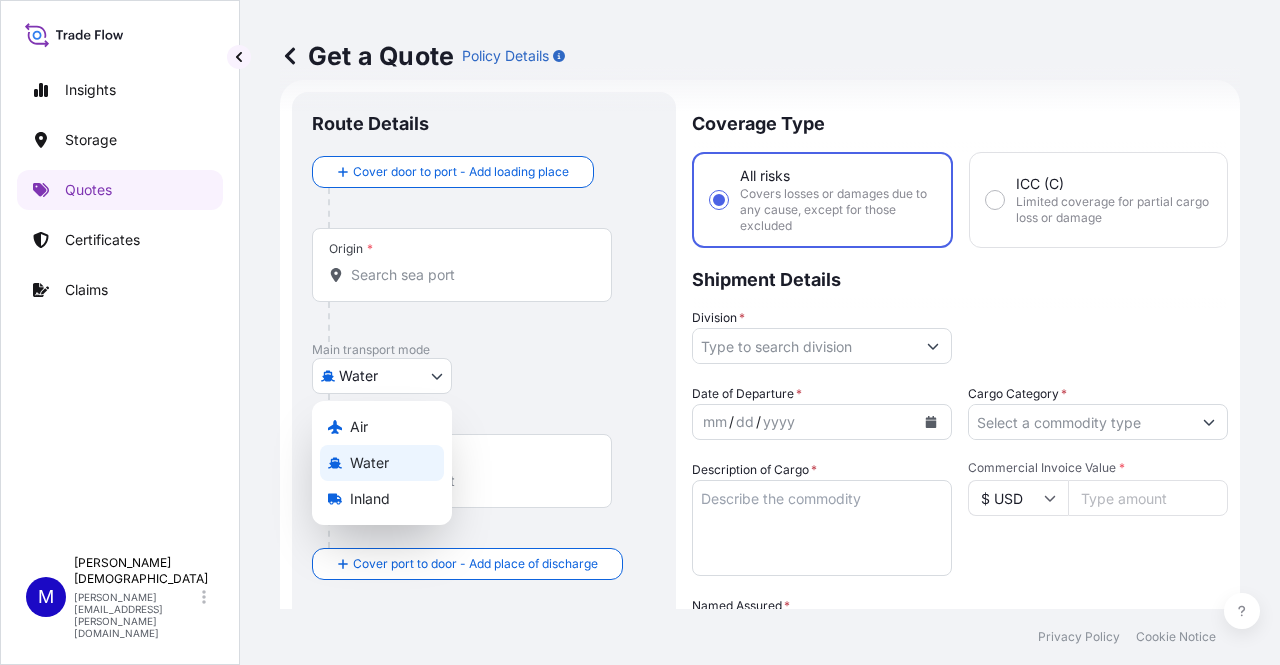 click on "Air" at bounding box center (359, 427) 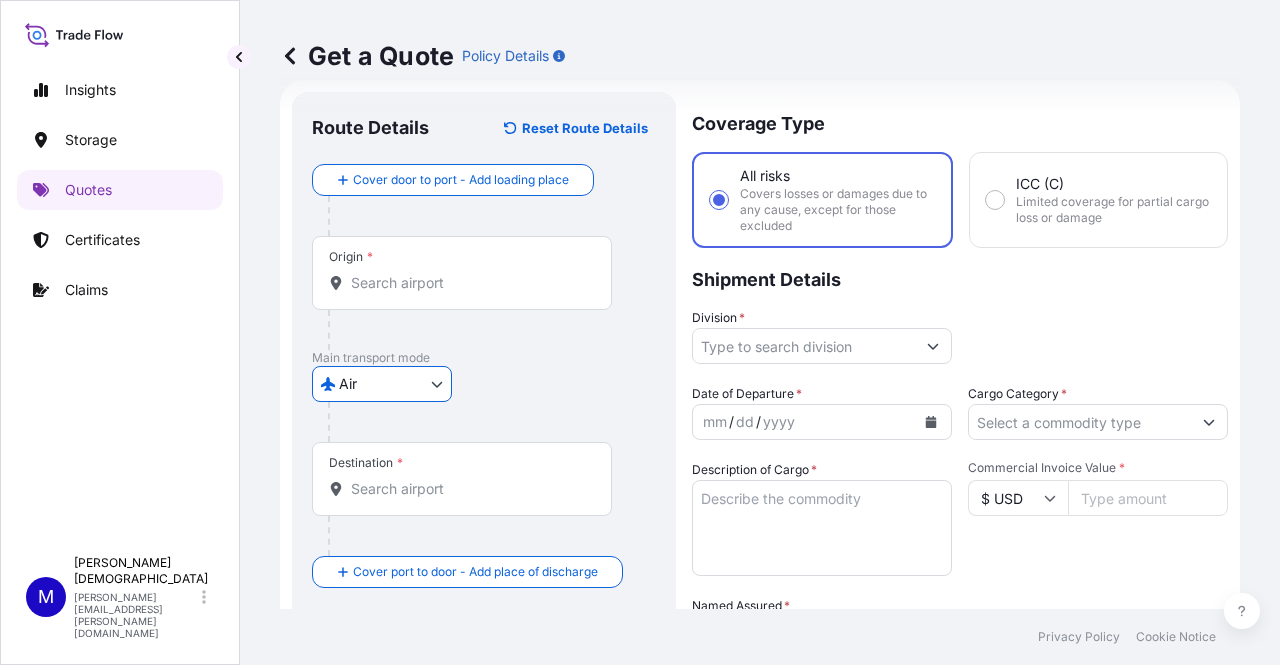 click on "Origin *" at bounding box center (462, 273) 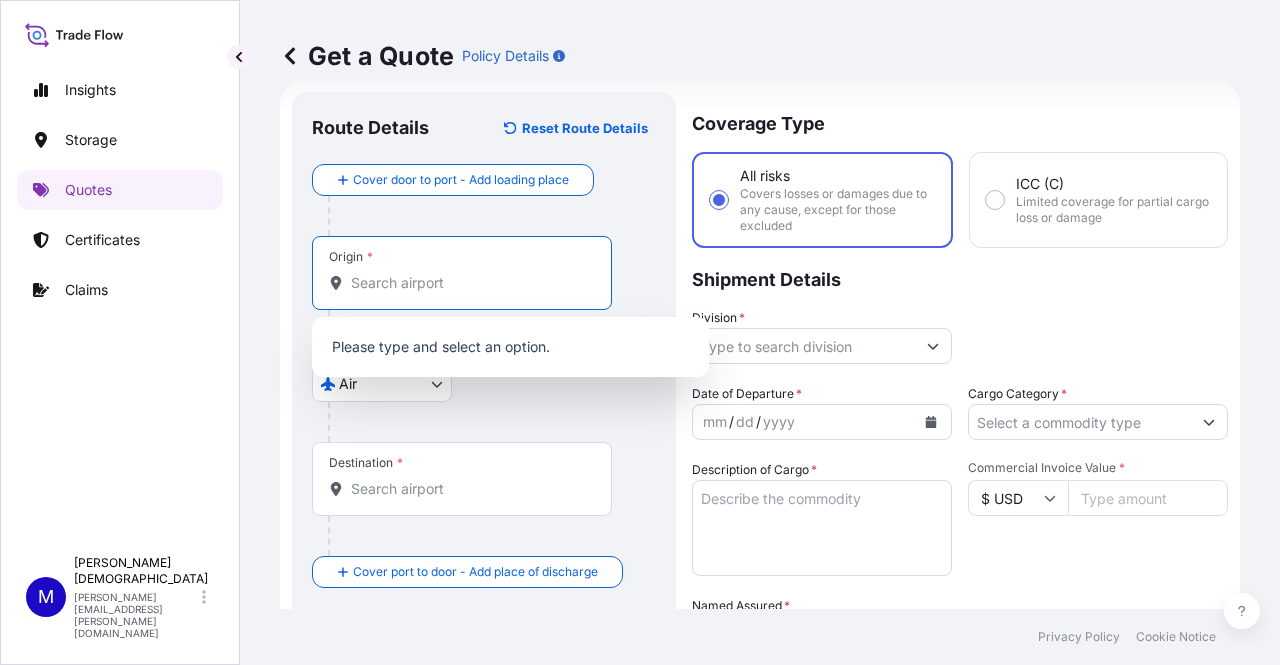 click on "Origin *" at bounding box center [469, 283] 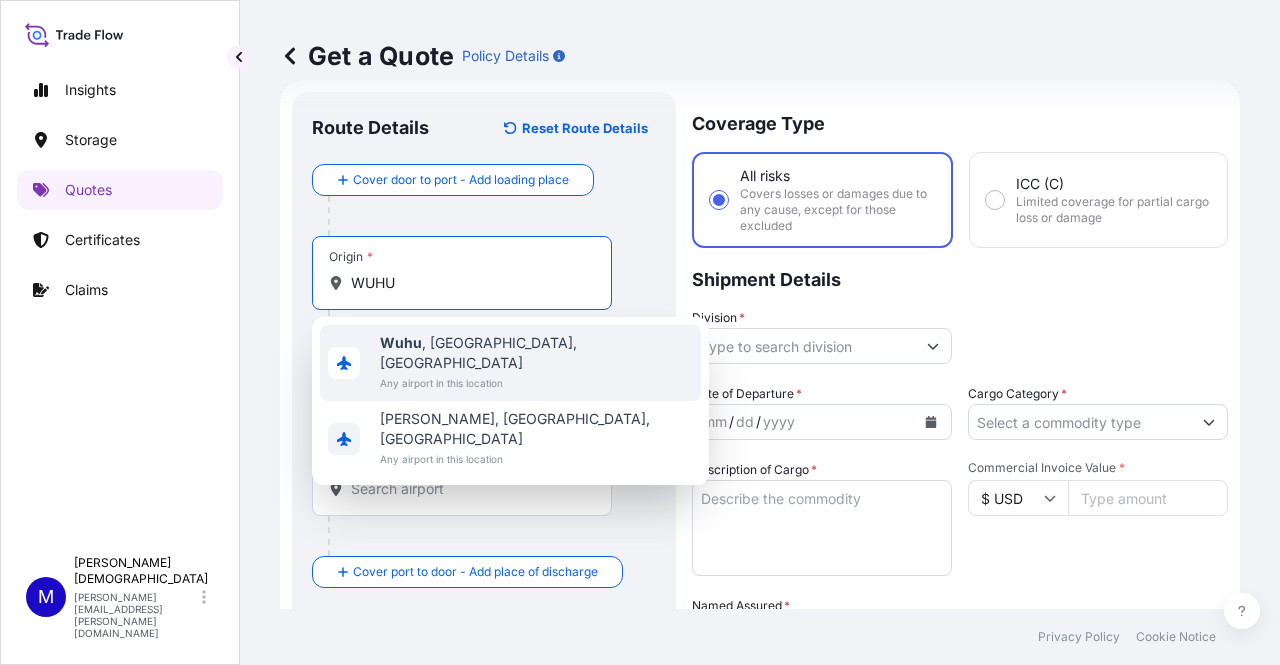 click on "Wuhu , [GEOGRAPHIC_DATA], [GEOGRAPHIC_DATA]" at bounding box center (536, 353) 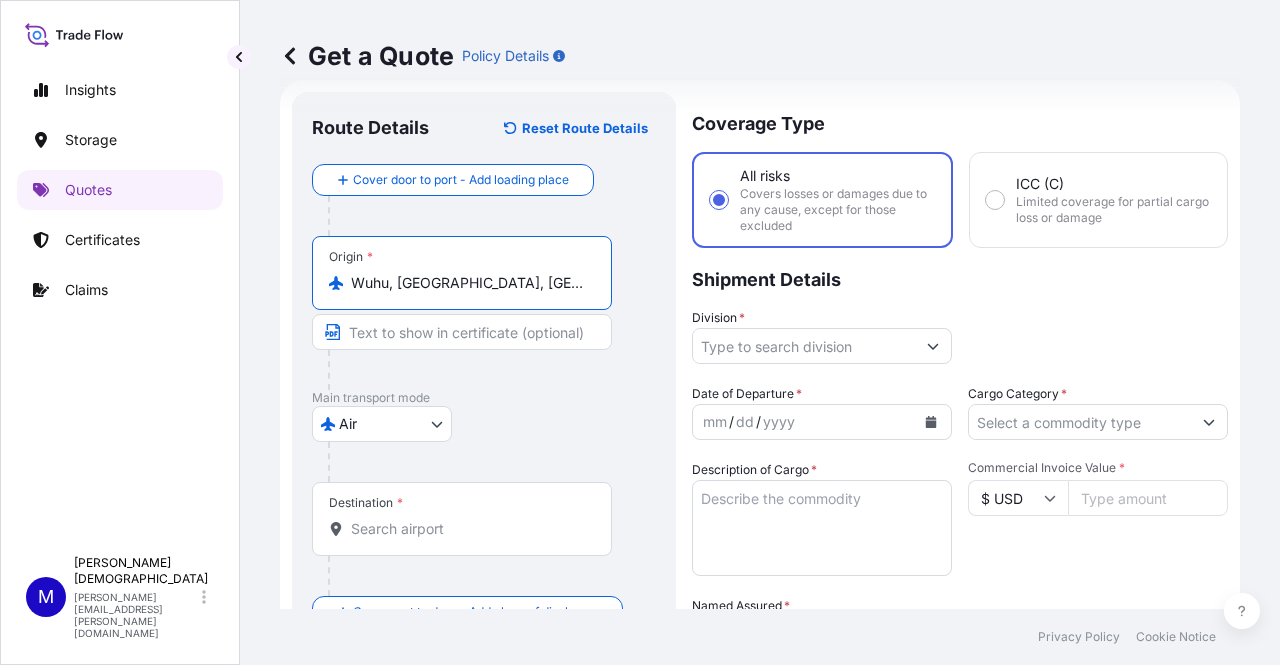 type on "Wuhu, [GEOGRAPHIC_DATA], [GEOGRAPHIC_DATA]" 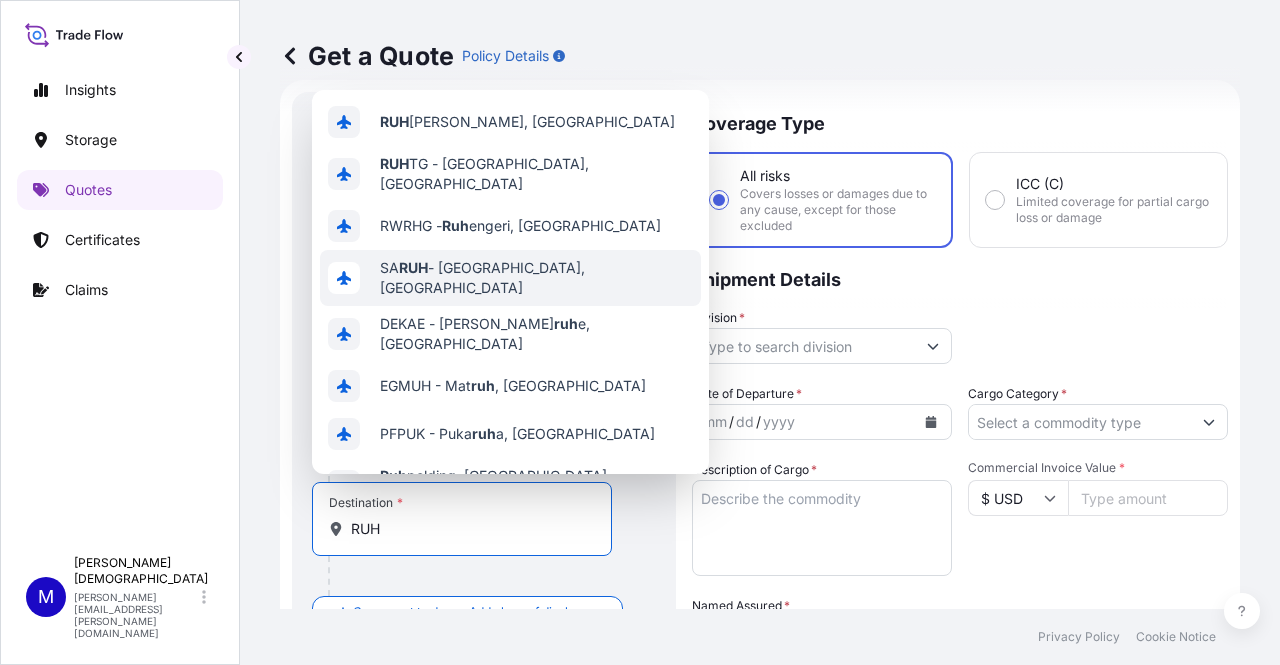 click on "[PERSON_NAME]  - [GEOGRAPHIC_DATA], [GEOGRAPHIC_DATA]" at bounding box center (536, 278) 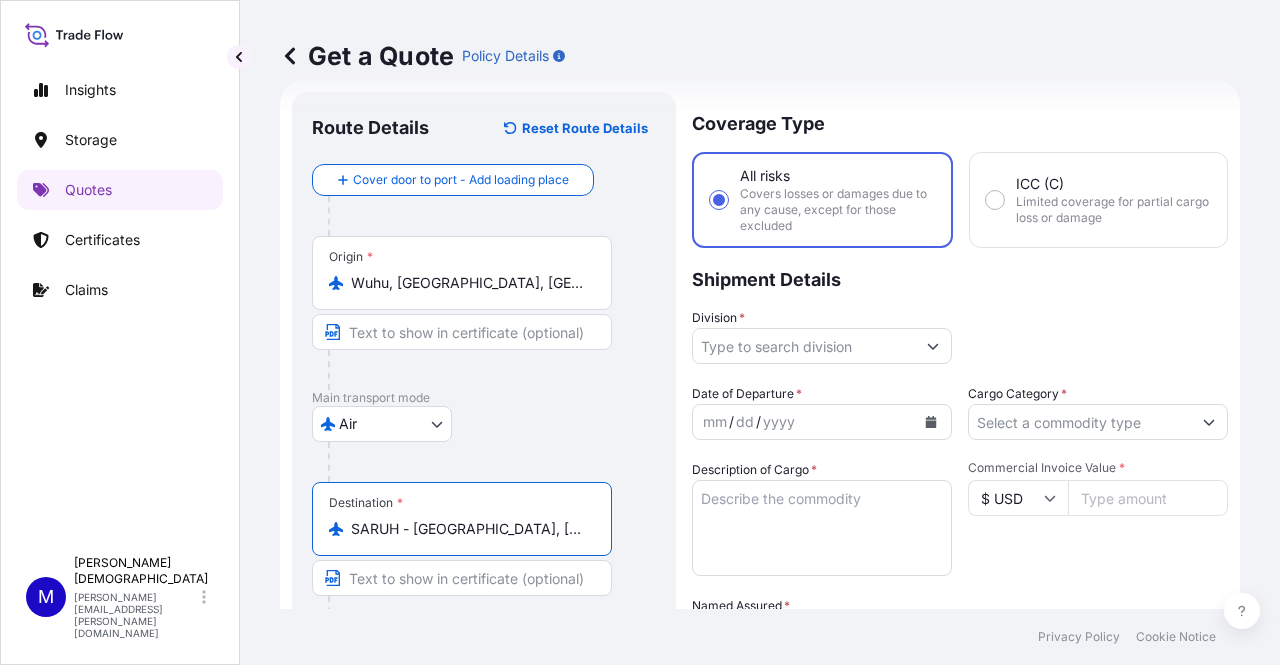 type on "SARUH - [GEOGRAPHIC_DATA], [GEOGRAPHIC_DATA]" 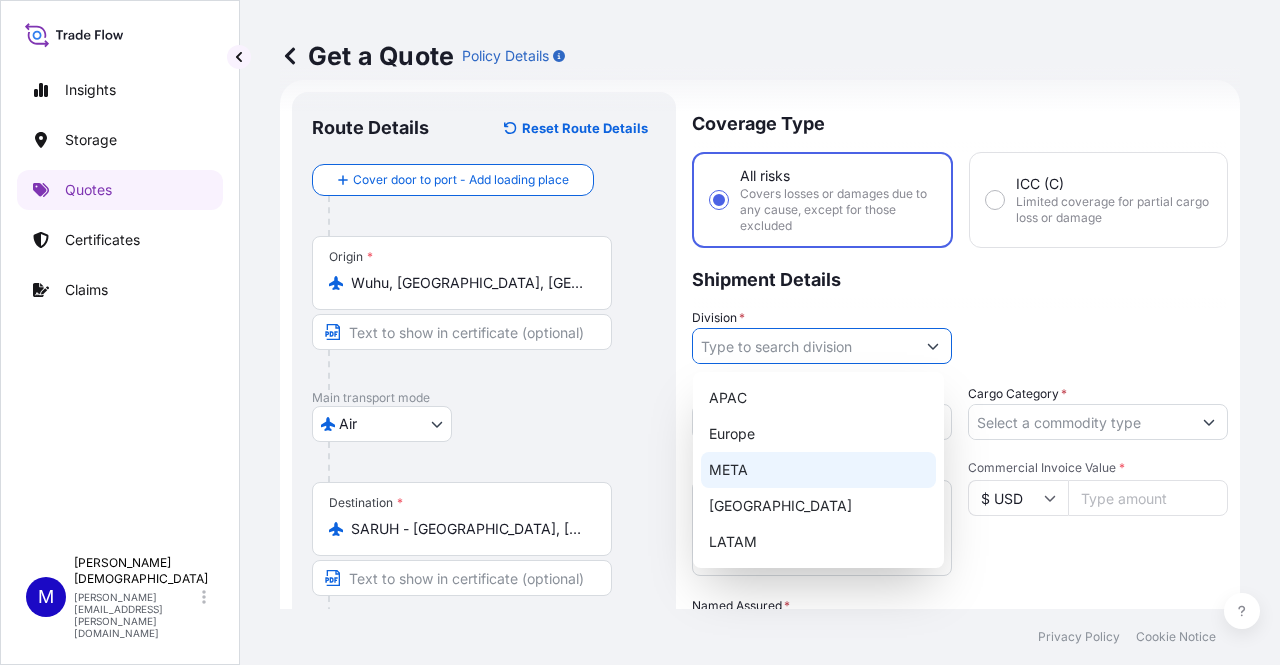 click on "META" at bounding box center (818, 470) 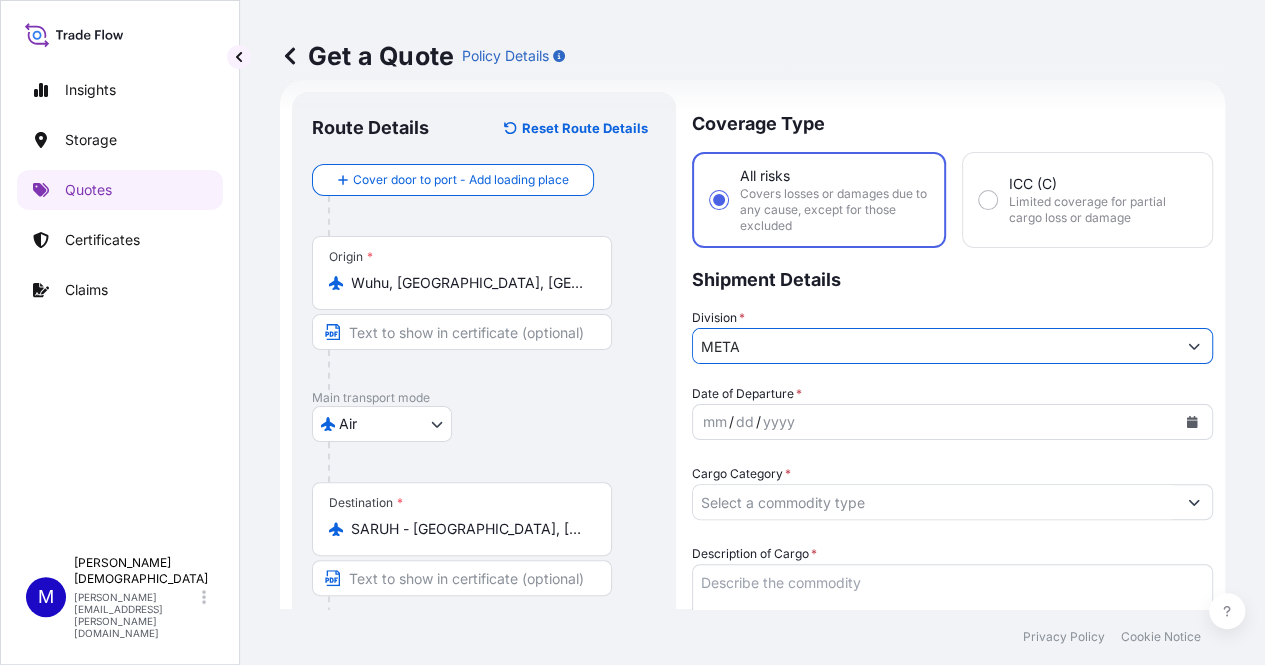 click on "Cargo Category *" at bounding box center [934, 502] 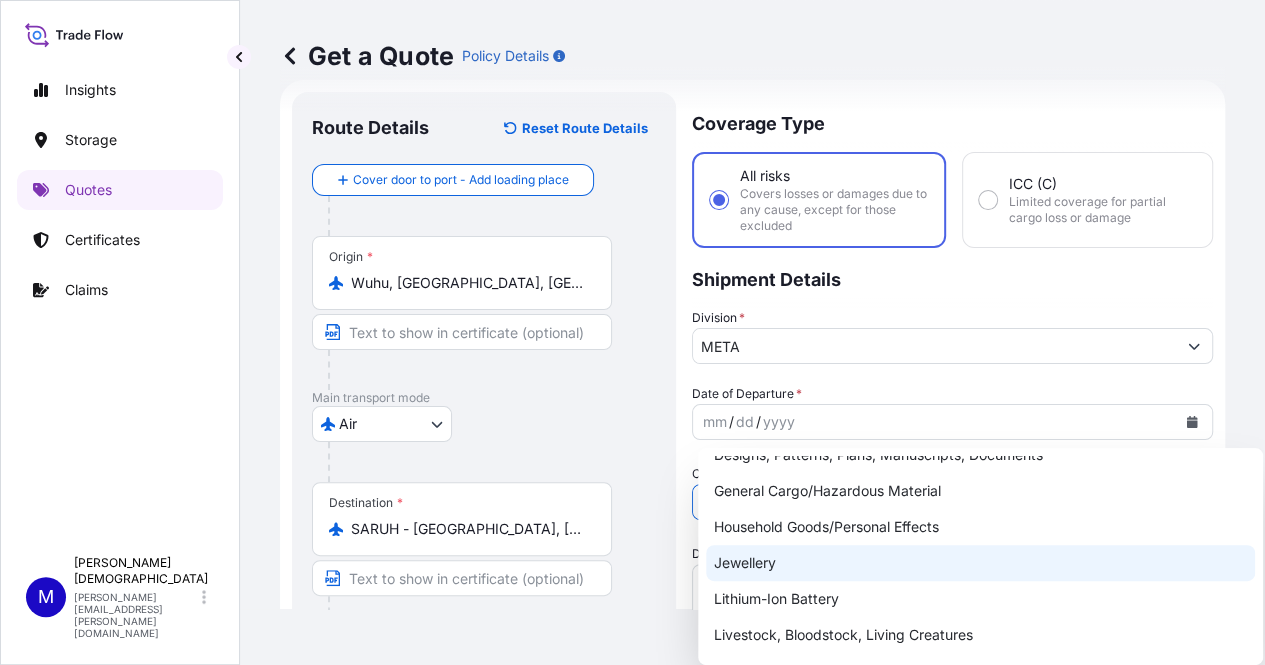 scroll, scrollTop: 200, scrollLeft: 0, axis: vertical 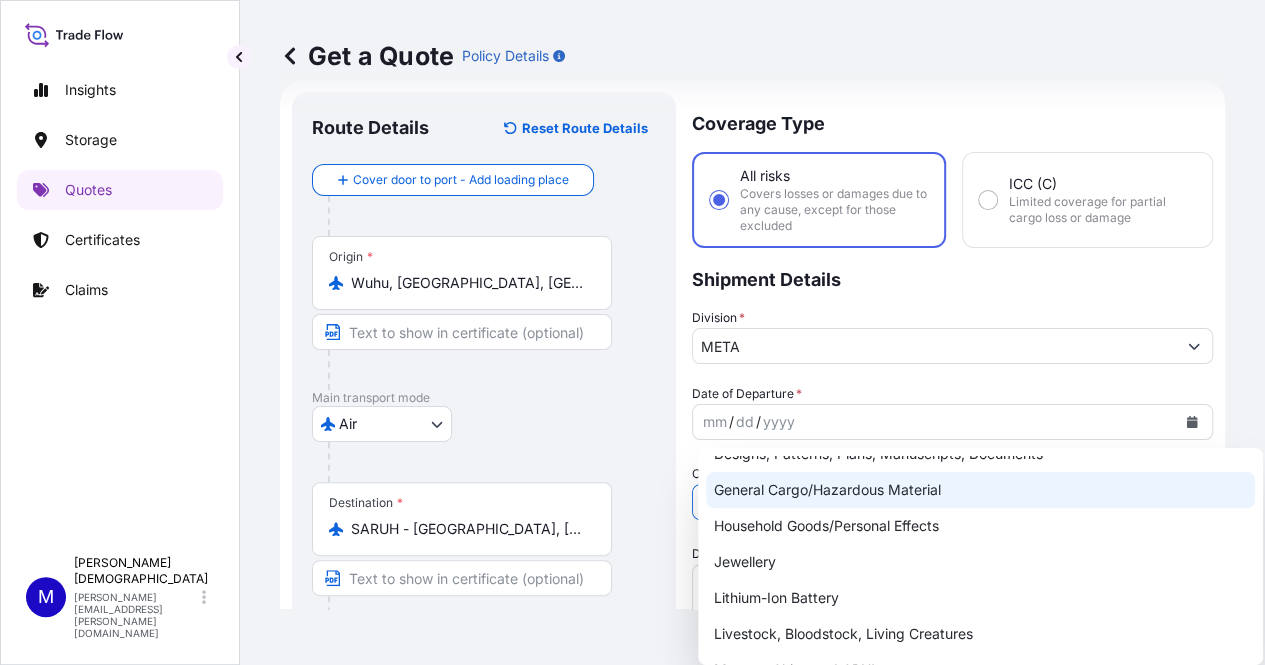 click on "General Cargo/Hazardous Material" at bounding box center (980, 490) 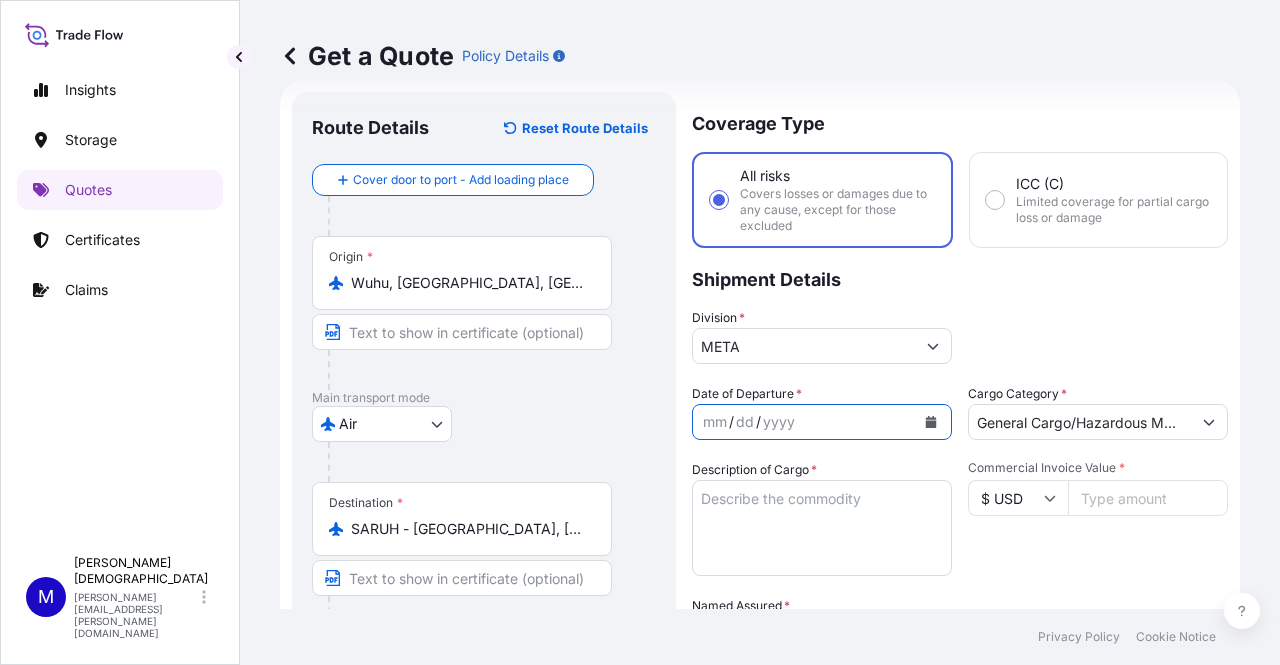 click 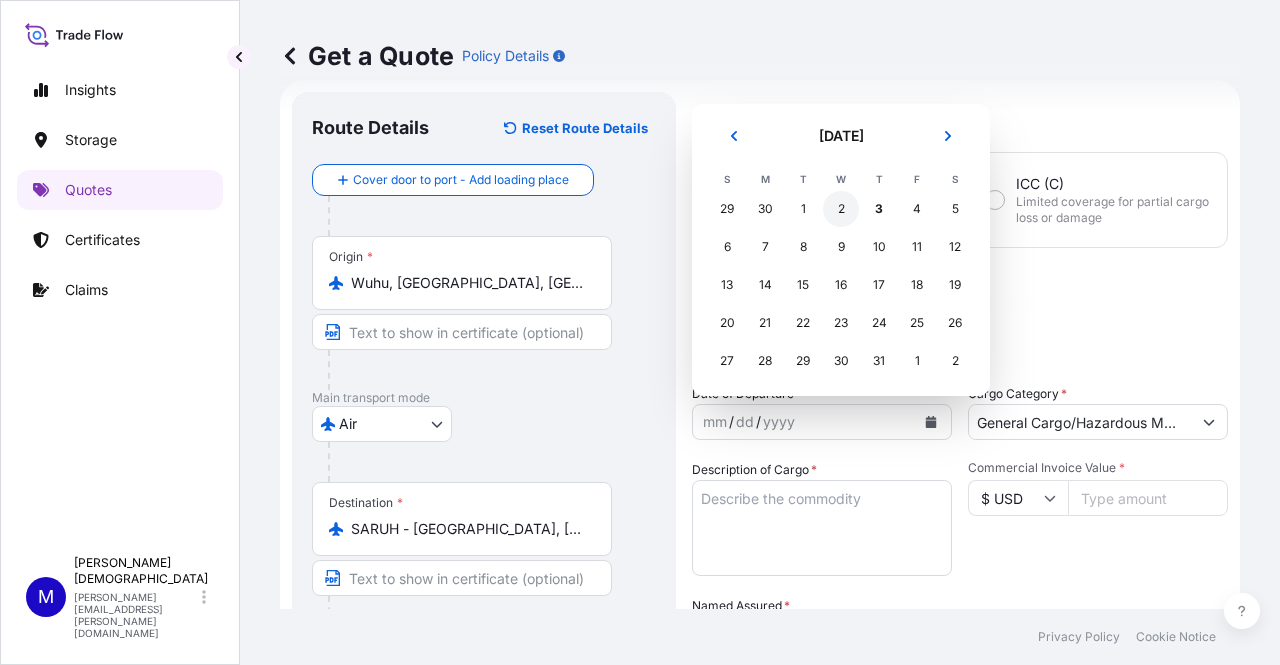 click on "2" at bounding box center [841, 209] 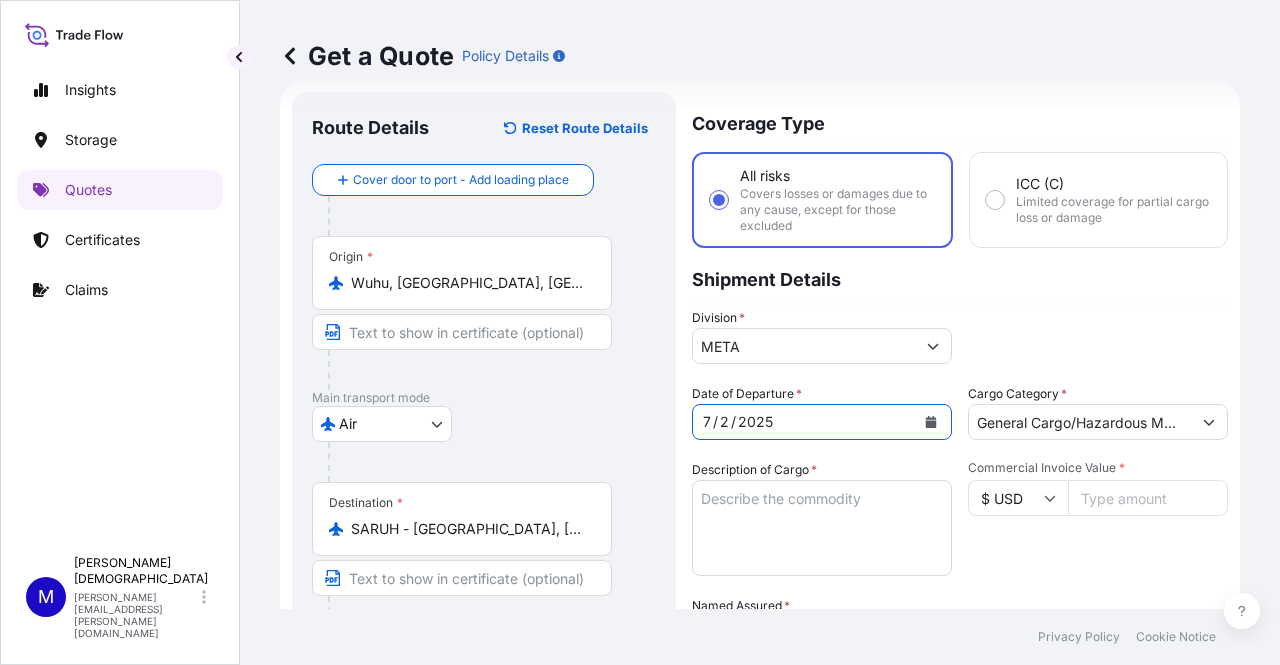 click on "Division * META" at bounding box center [960, 336] 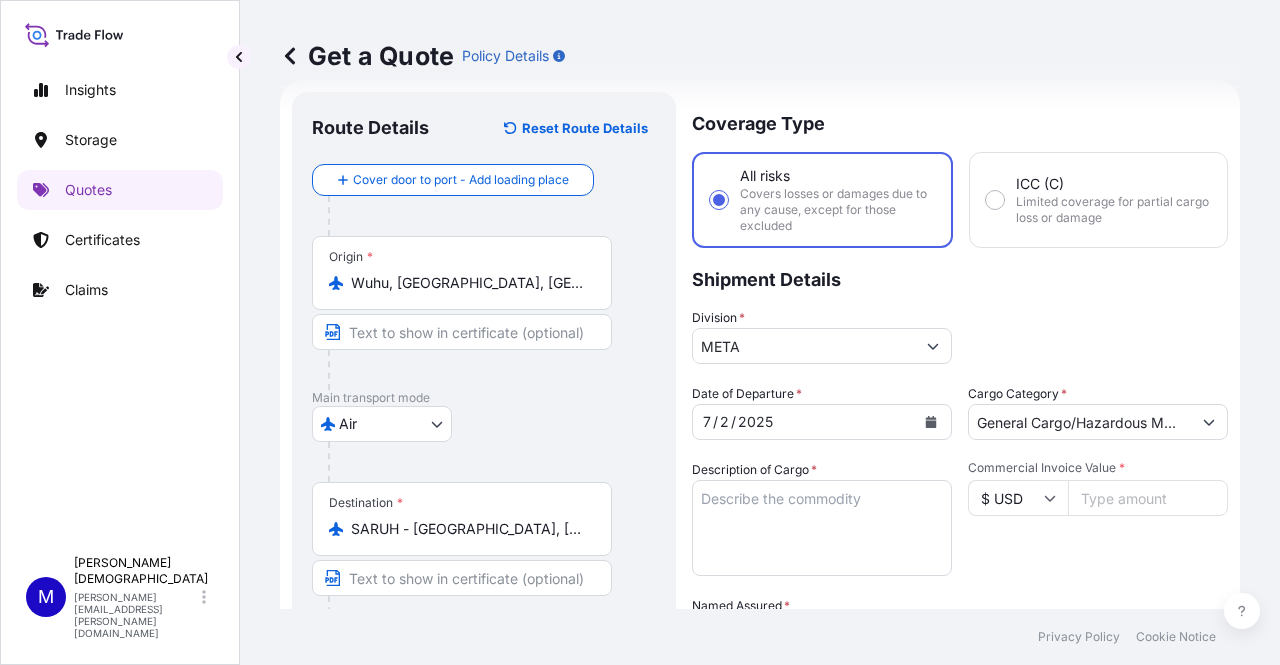 click on "Description of Cargo *" at bounding box center (822, 528) 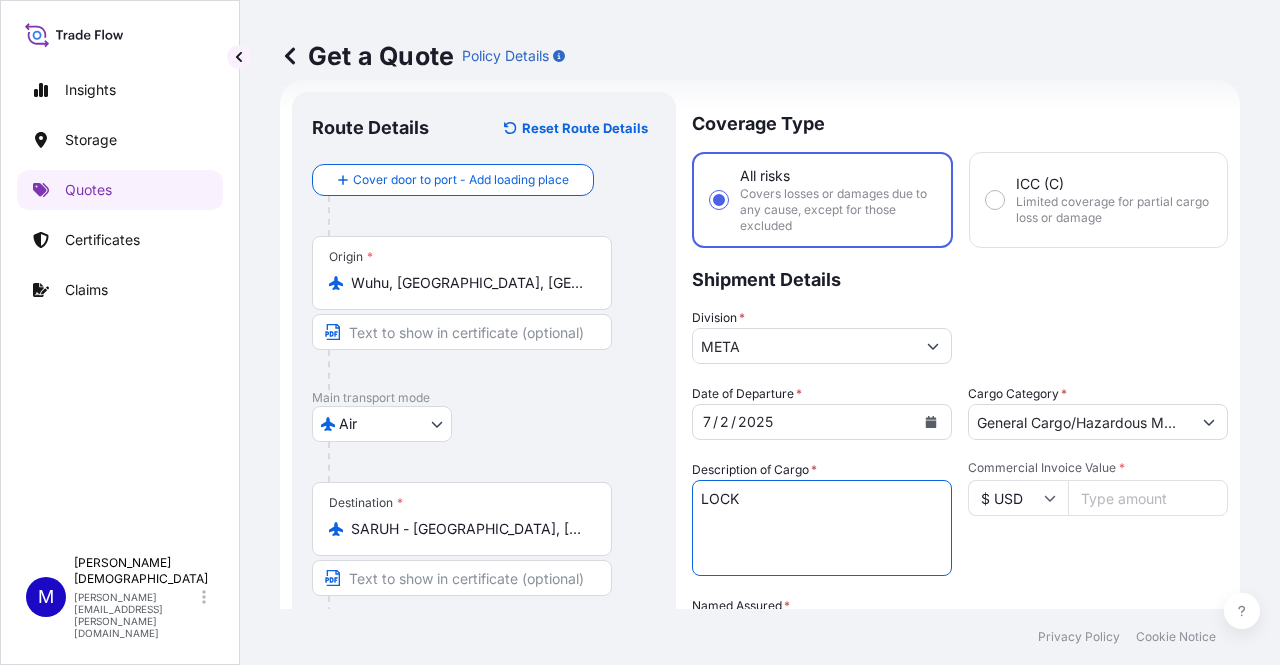 type on "LOCK" 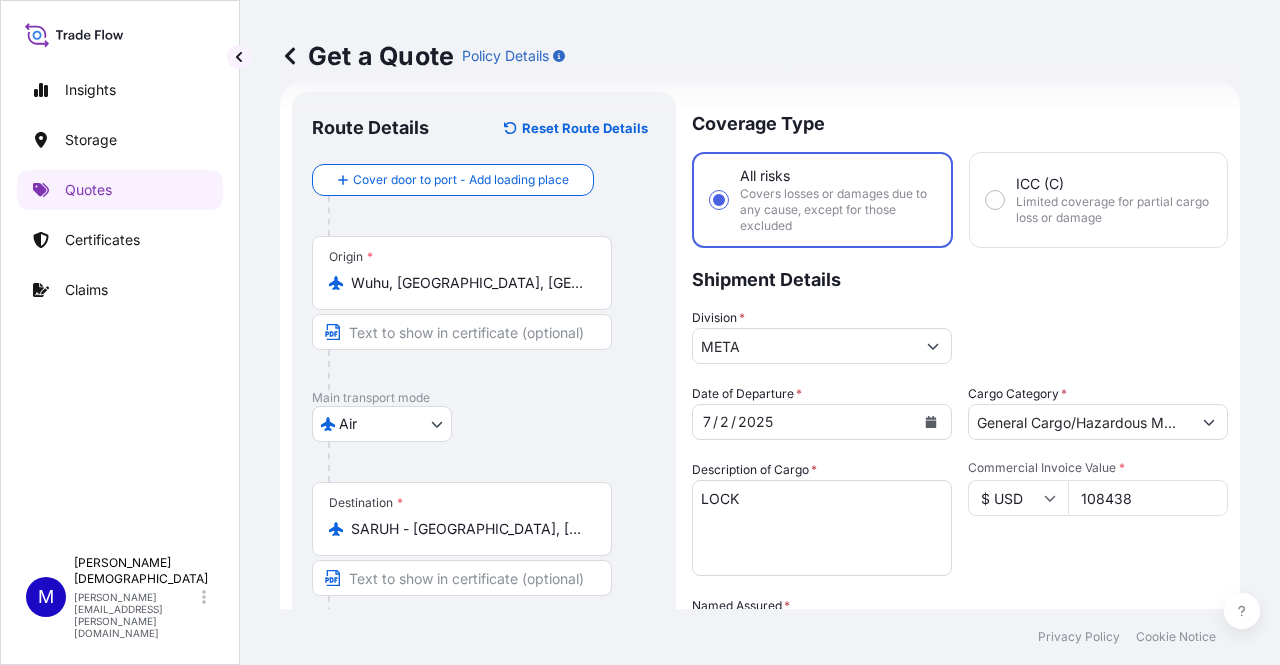 type on "108438" 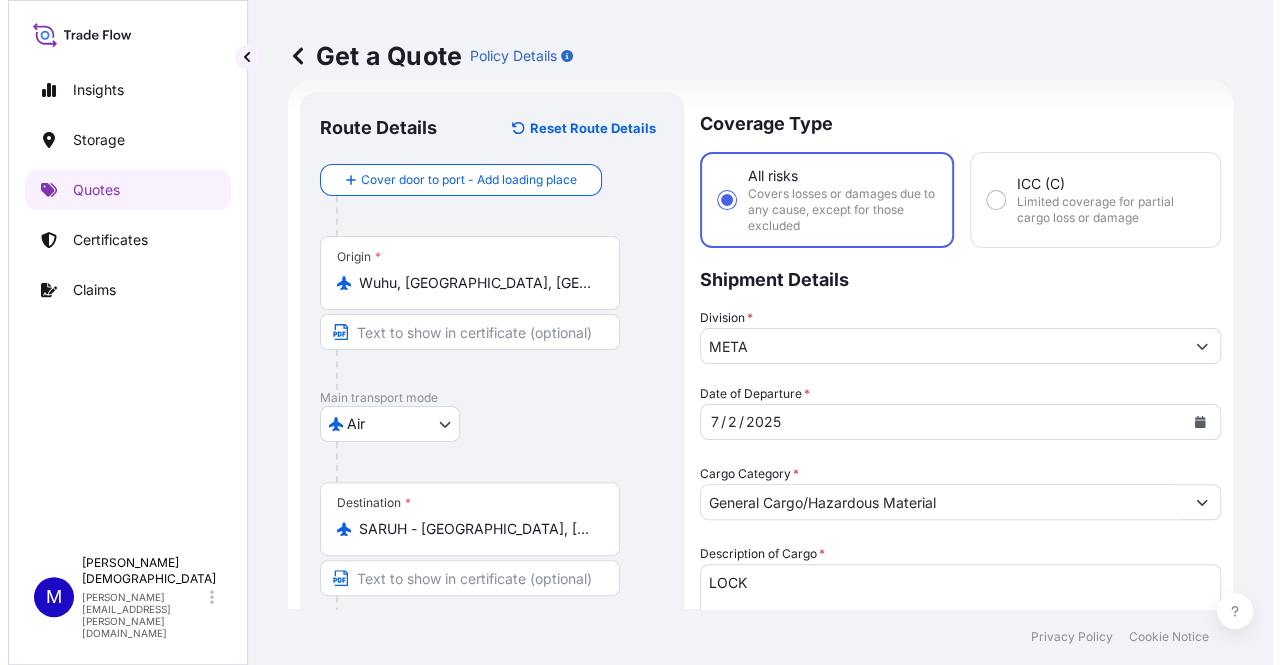 scroll, scrollTop: 361, scrollLeft: 0, axis: vertical 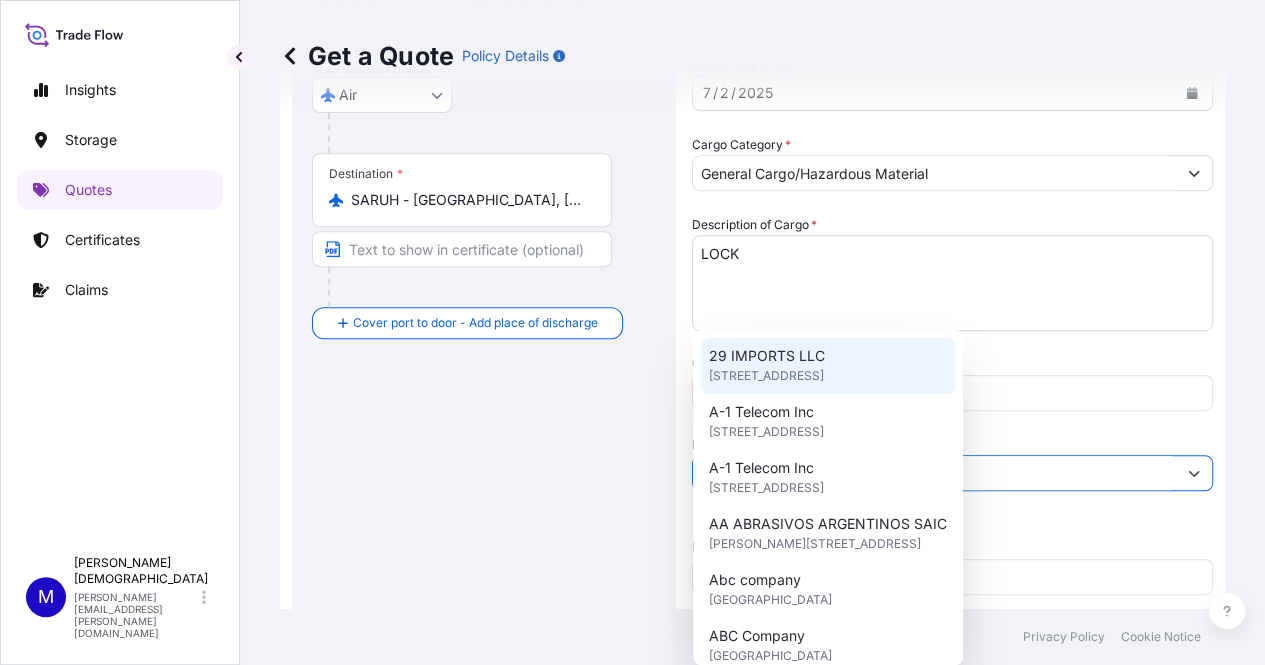 click on "Named Assured *" at bounding box center [934, 473] 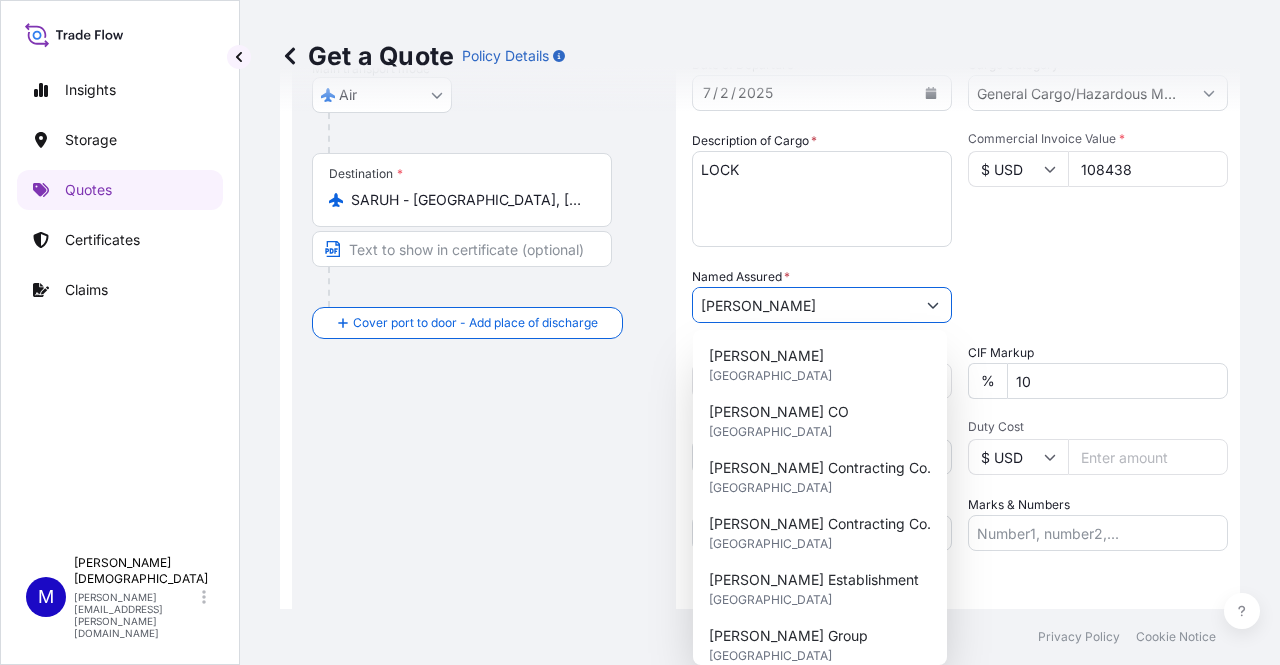 click on "[PERSON_NAME]" at bounding box center (804, 305) 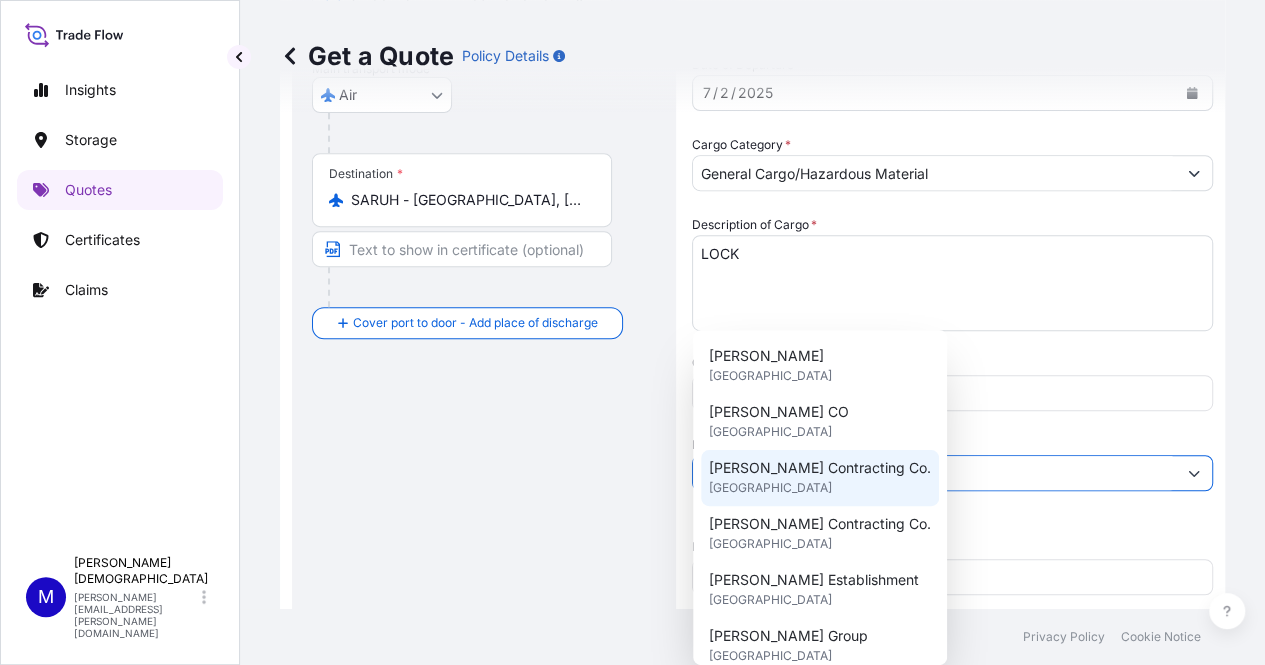 click on "[PERSON_NAME] Contracting Co." 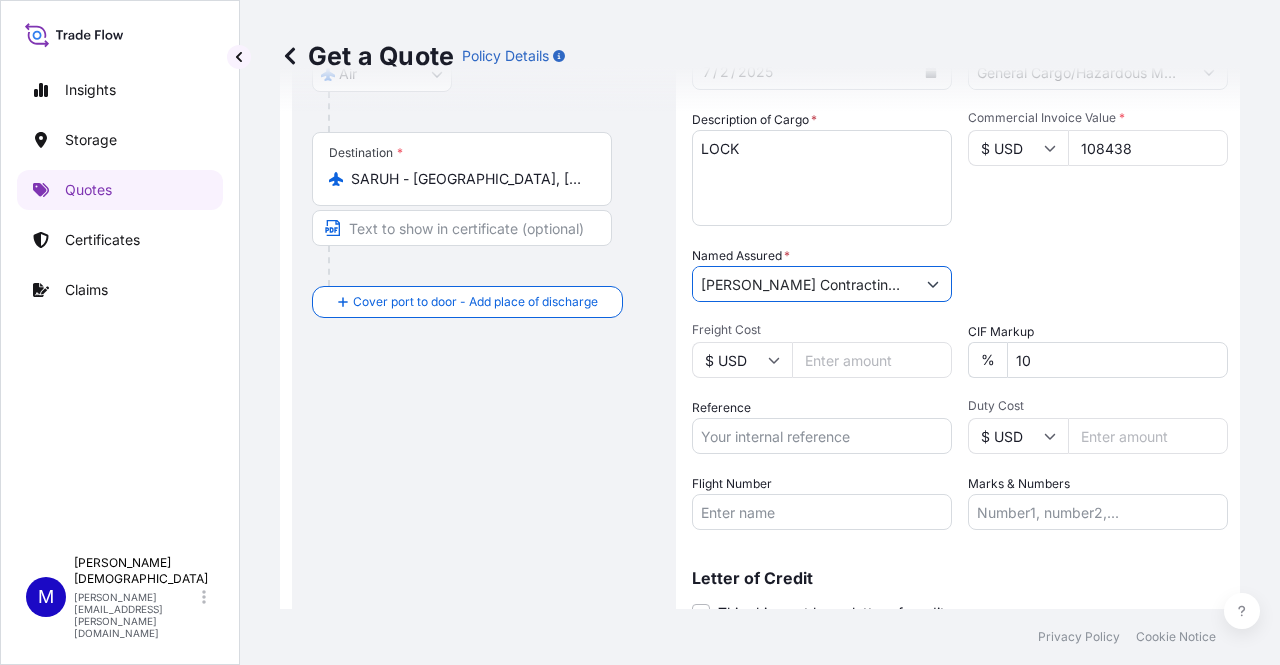 scroll, scrollTop: 363, scrollLeft: 0, axis: vertical 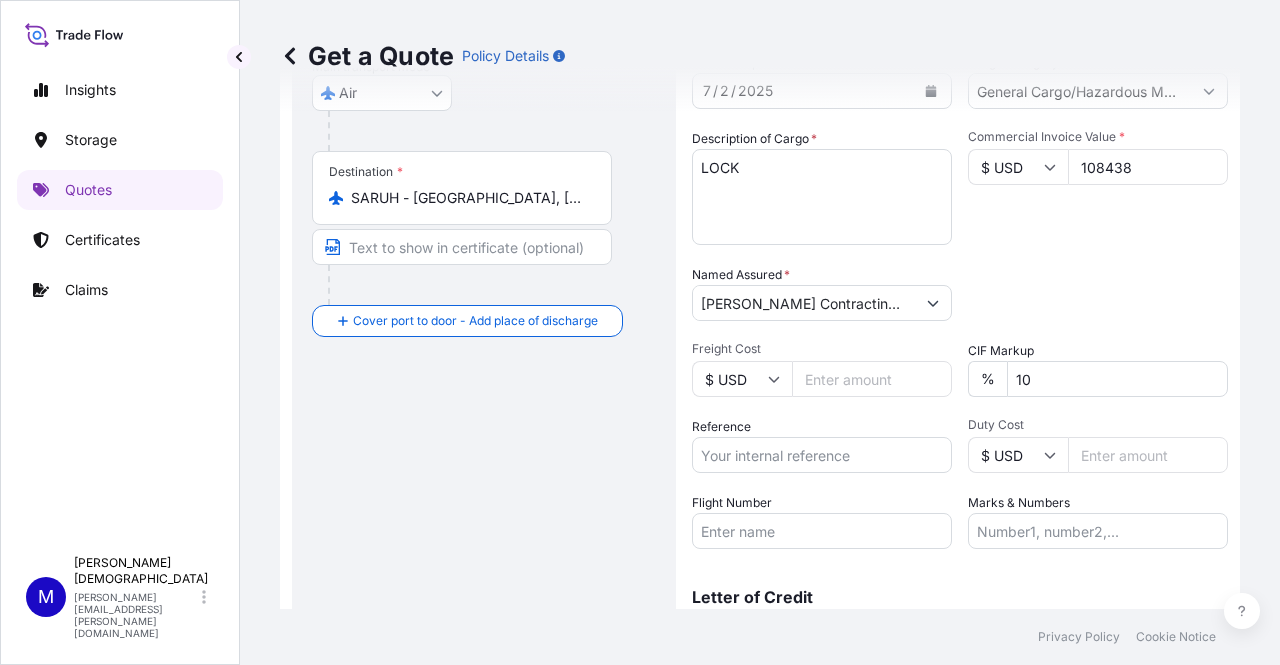 click on "Reference" at bounding box center [822, 455] 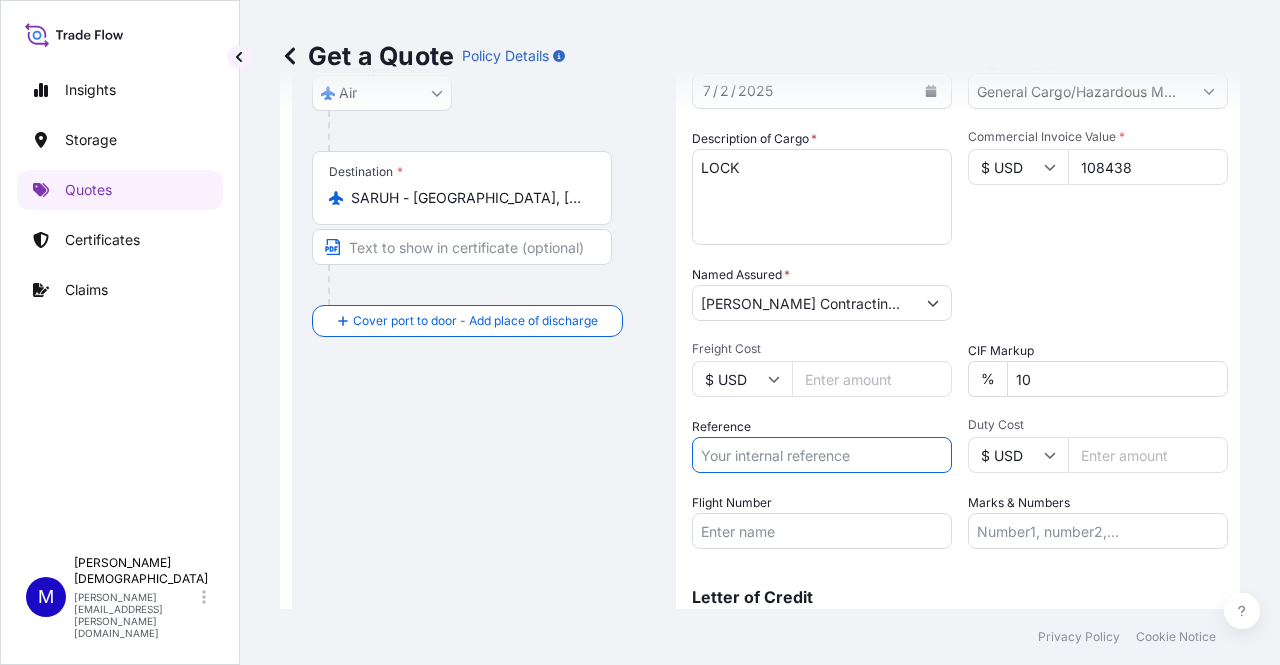 paste on "079-50256754" 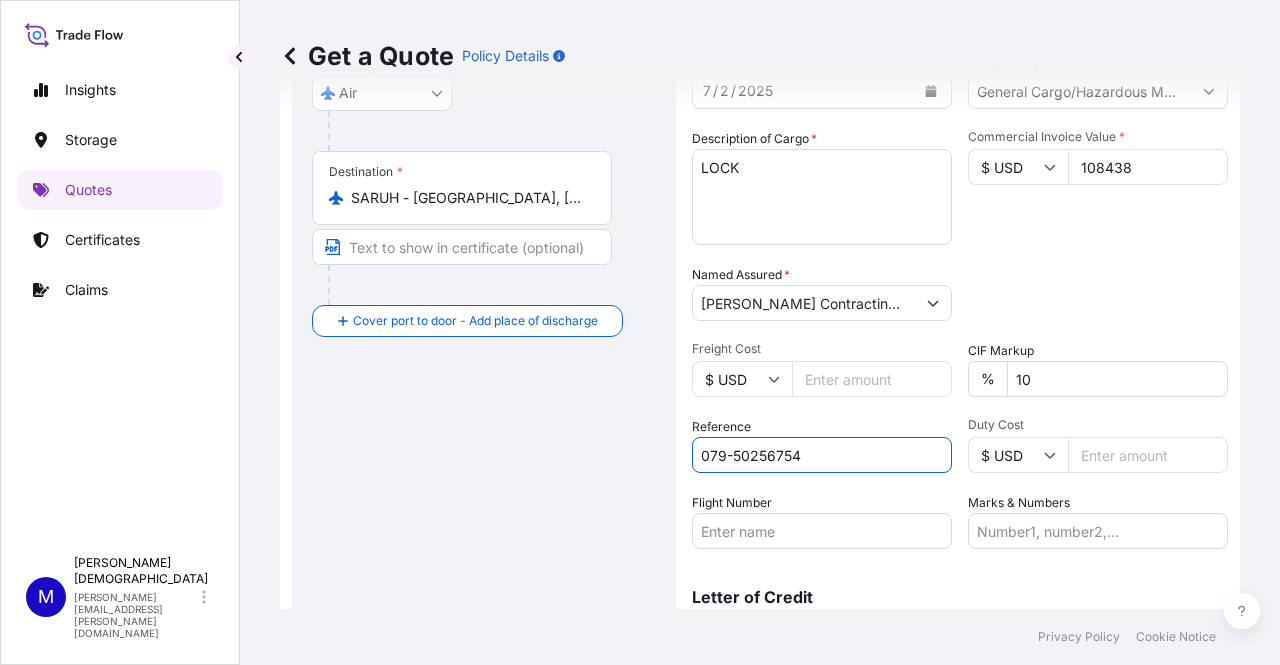 type on "079-50256754" 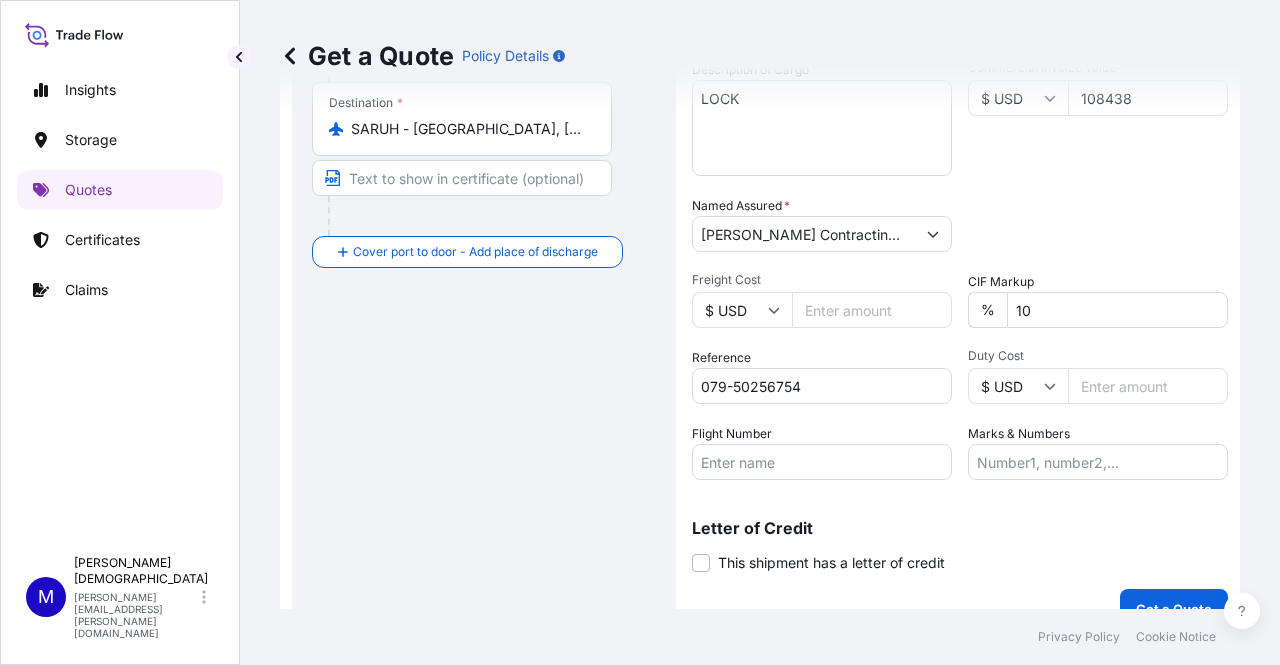 scroll, scrollTop: 463, scrollLeft: 0, axis: vertical 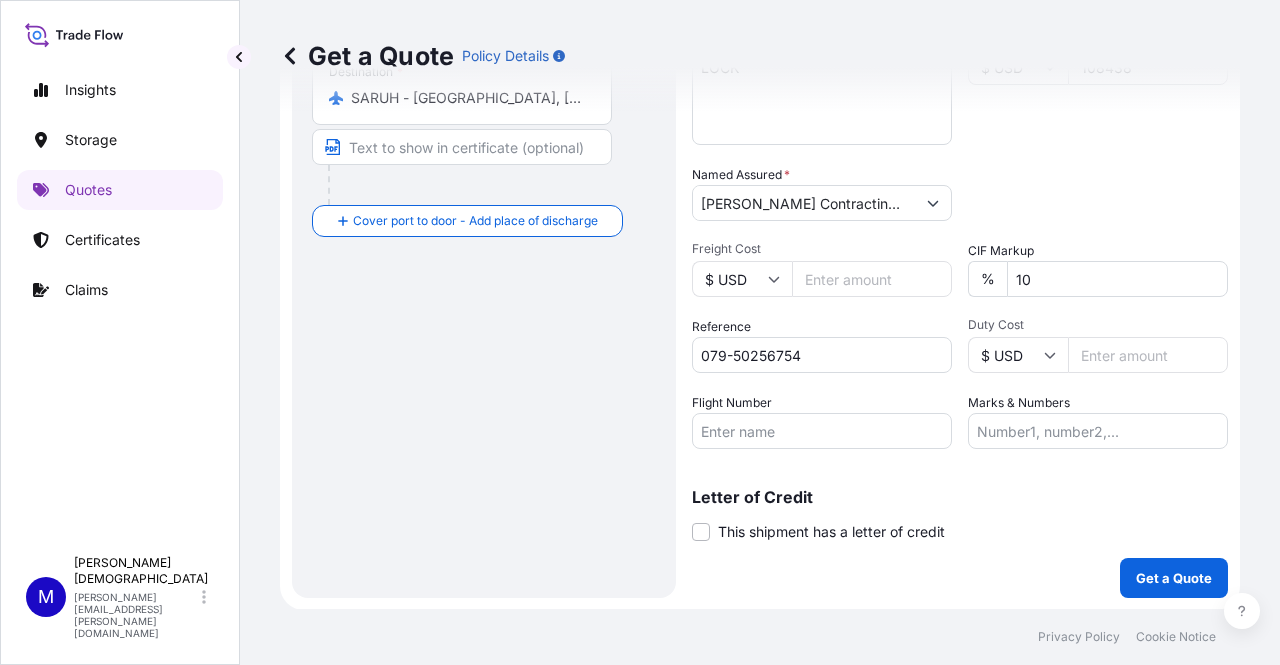 click on "Get a Quote" at bounding box center (1174, 578) 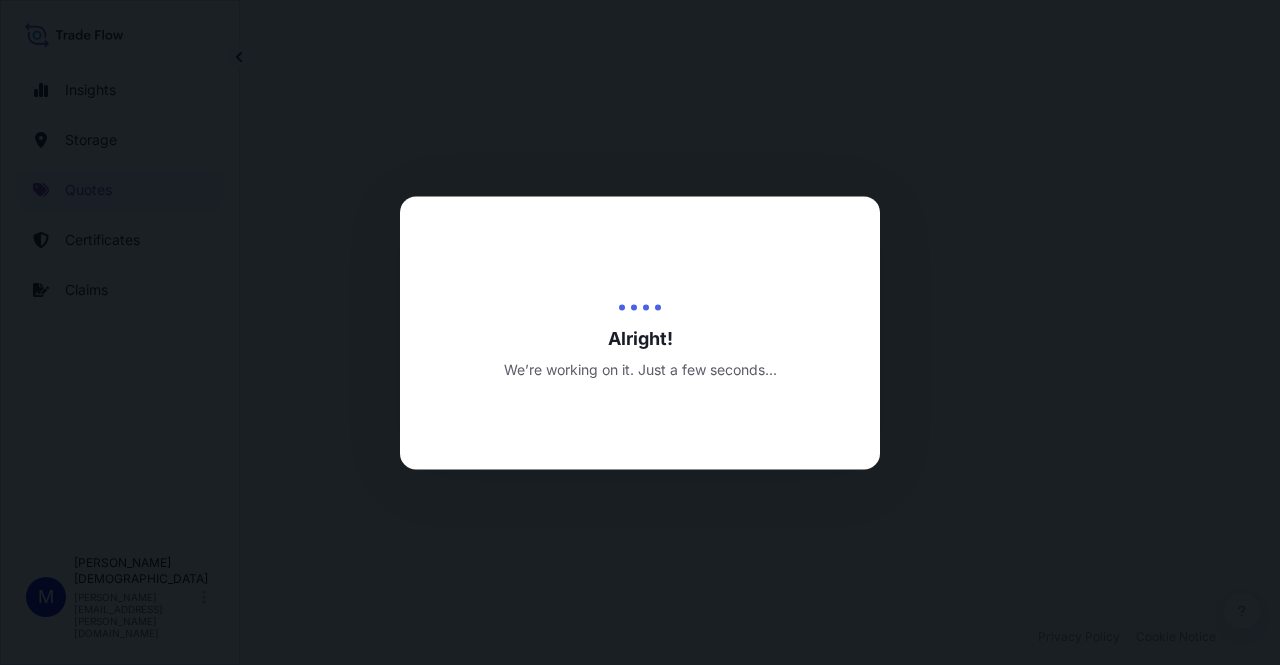 scroll, scrollTop: 0, scrollLeft: 0, axis: both 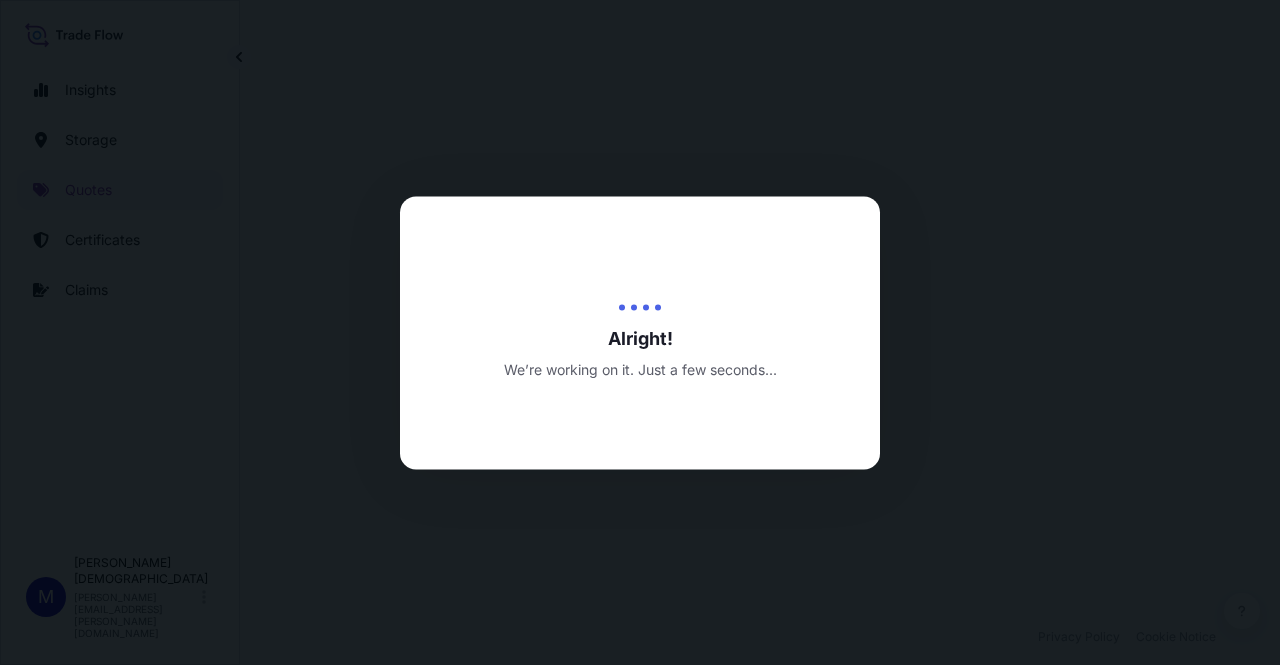 select on "Air" 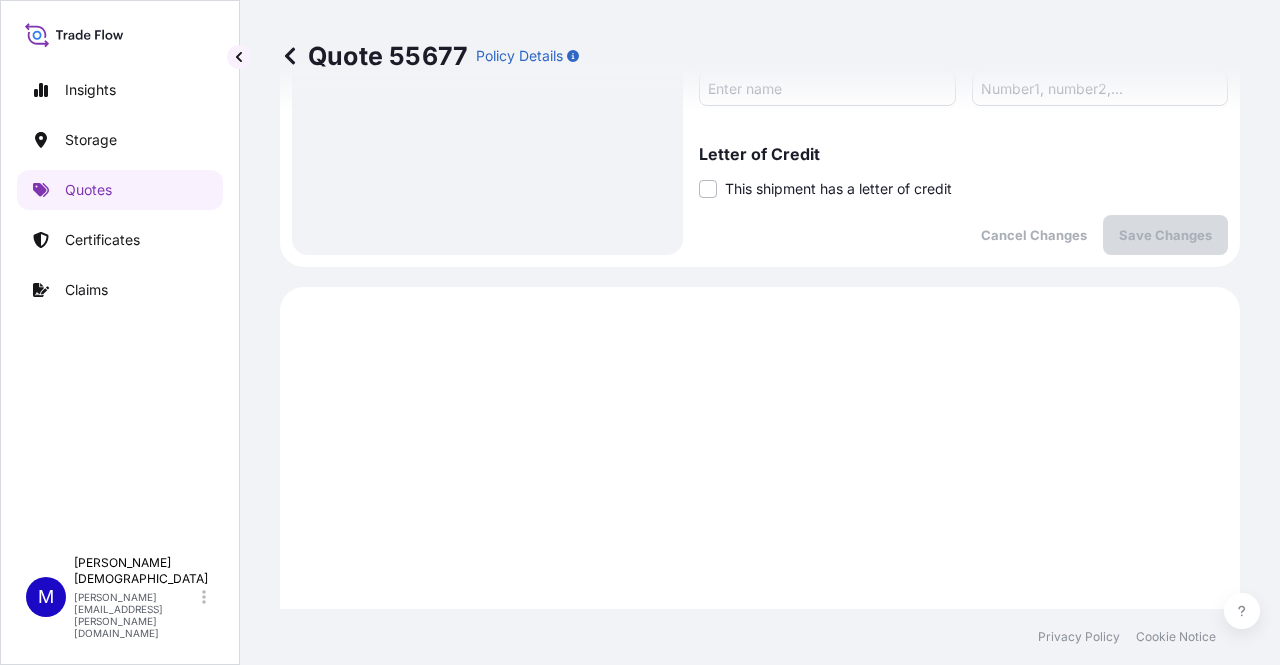 scroll, scrollTop: 992, scrollLeft: 0, axis: vertical 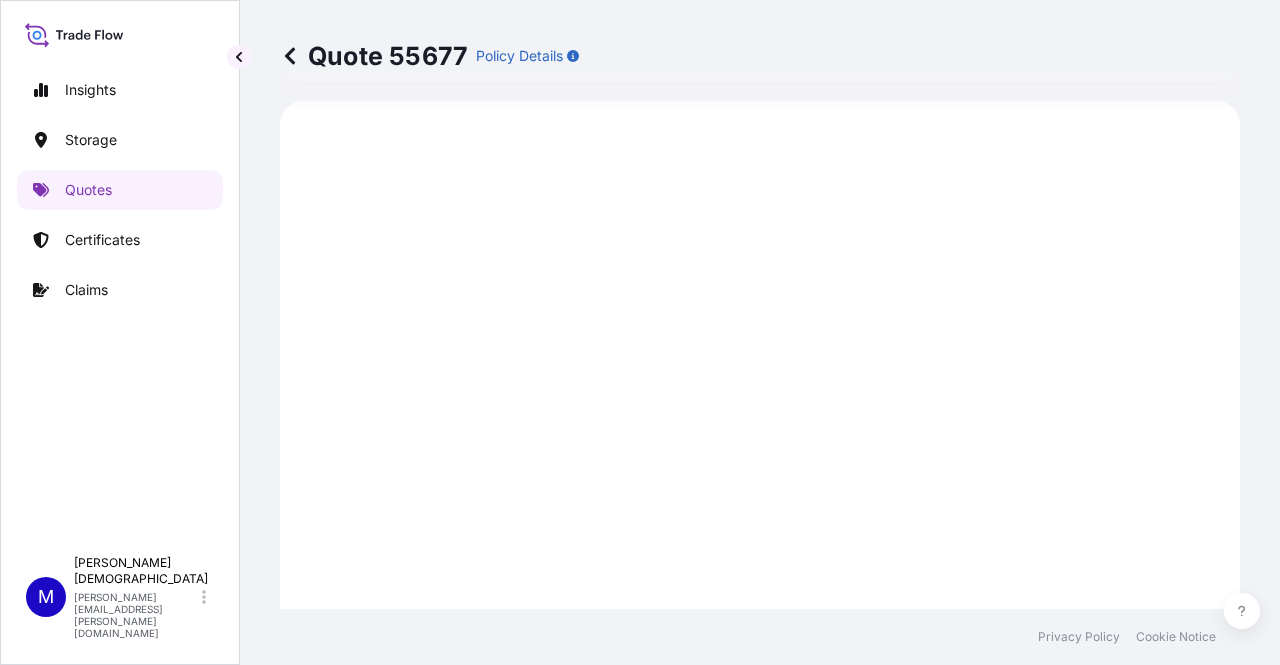 click on "Quote 55677 Policy Details" at bounding box center (760, 56) 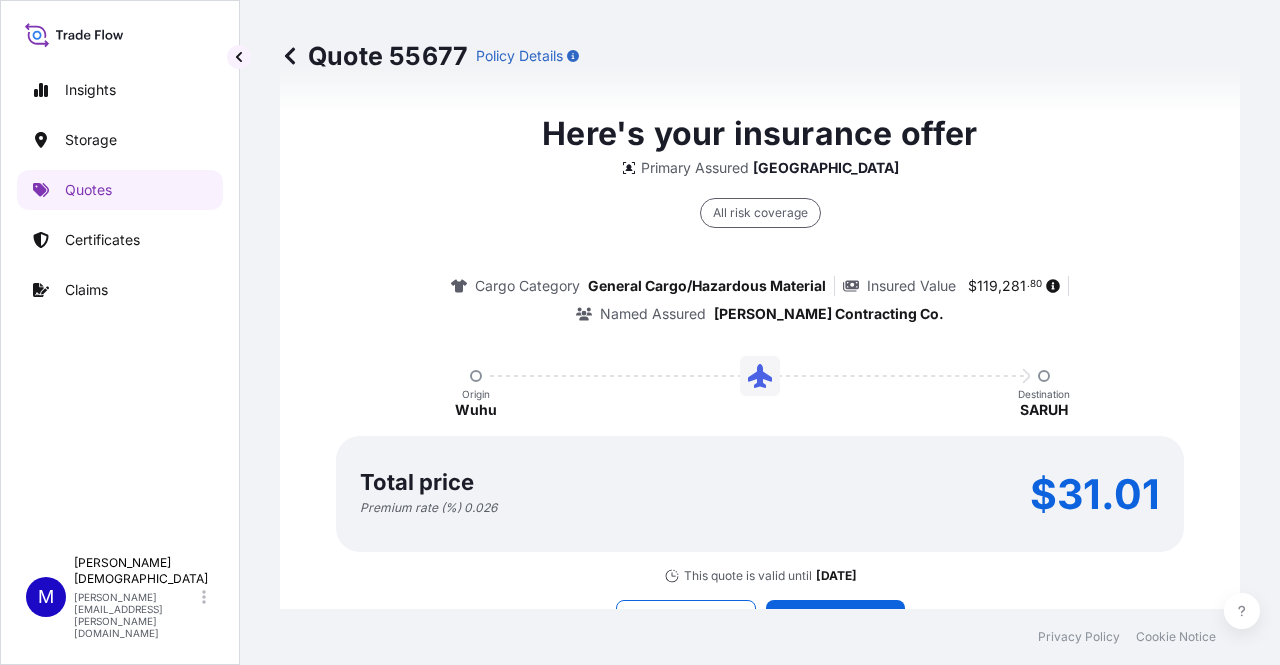 scroll, scrollTop: 1592, scrollLeft: 0, axis: vertical 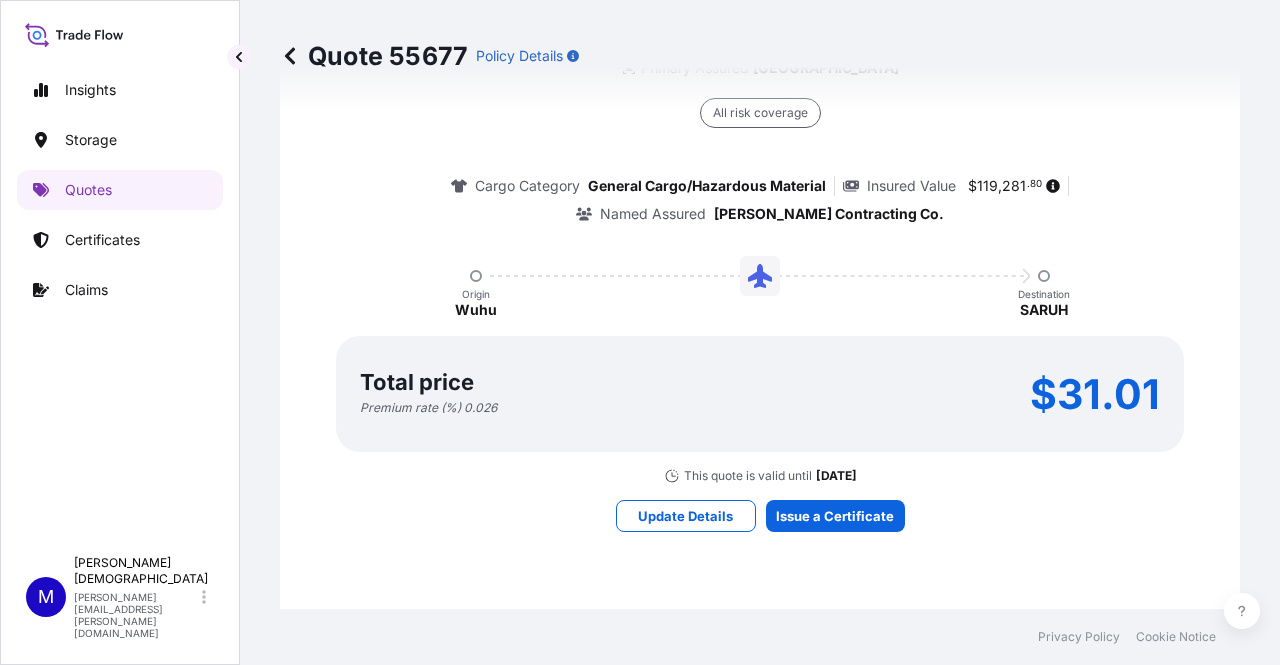 click on "Here's your insurance offer Primary Assured [GEOGRAPHIC_DATA] All risk coverage Cargo Category General Cargo/Hazardous Material Insured Value $ 119 , 281 . 80 Named Assured 	  [PERSON_NAME] Contracting Co. Origin Wuhu Destination SARUH Total price Premium rate (%)   0.026 $31.01 This quote is valid until [DATE] Update Details Issue a Certificate" at bounding box center (760, 270) 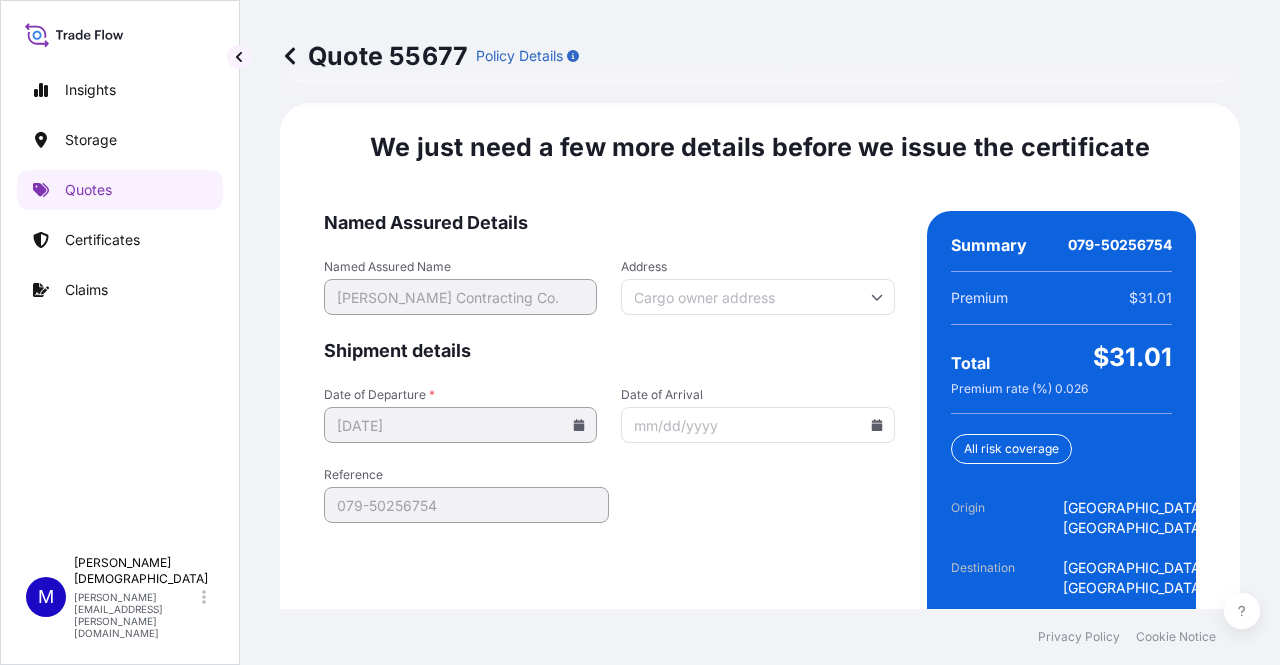 scroll, scrollTop: 3232, scrollLeft: 0, axis: vertical 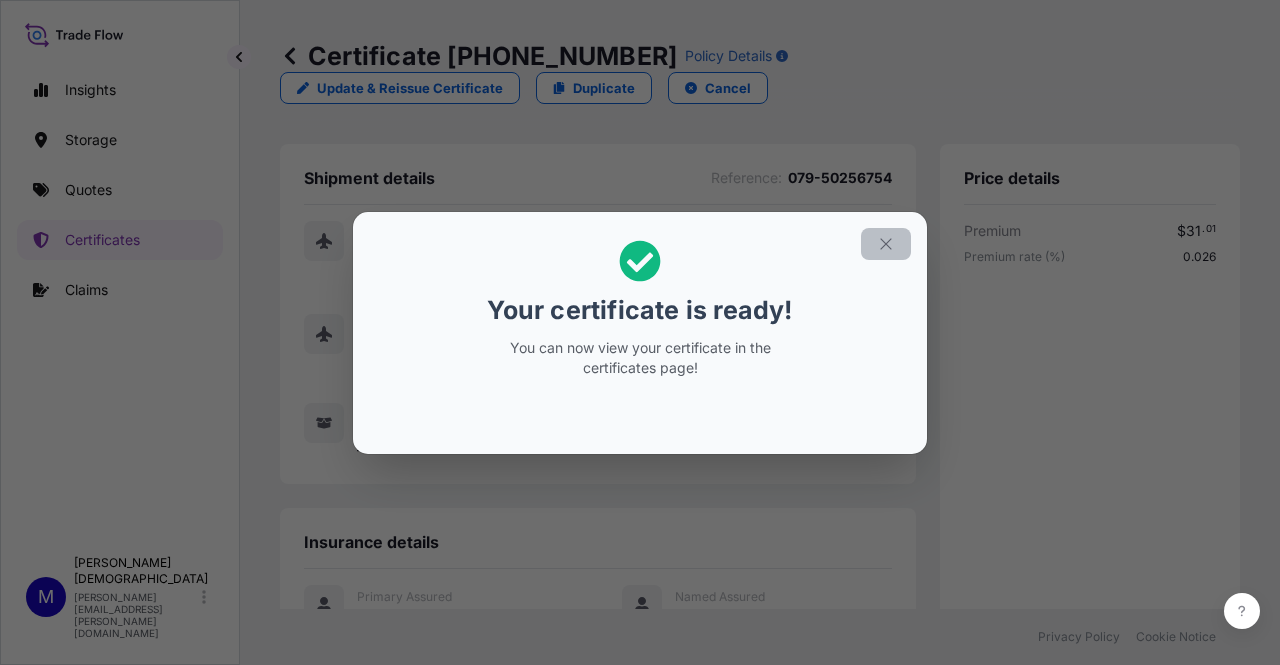 click 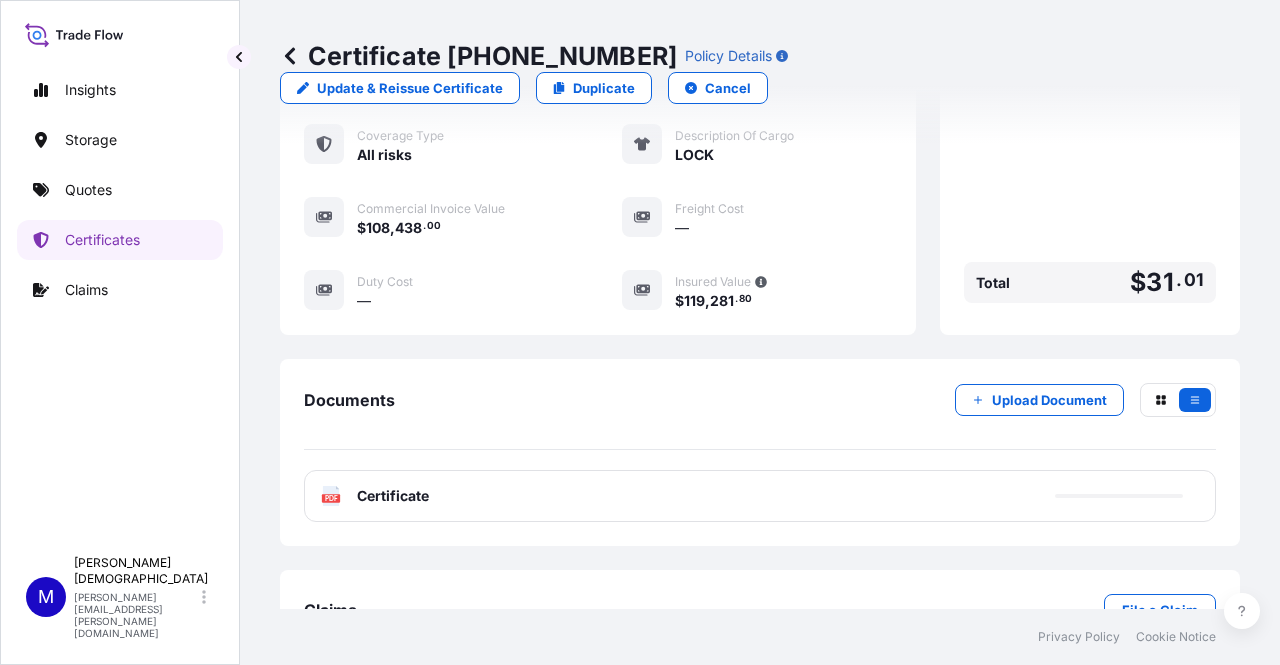 scroll, scrollTop: 578, scrollLeft: 0, axis: vertical 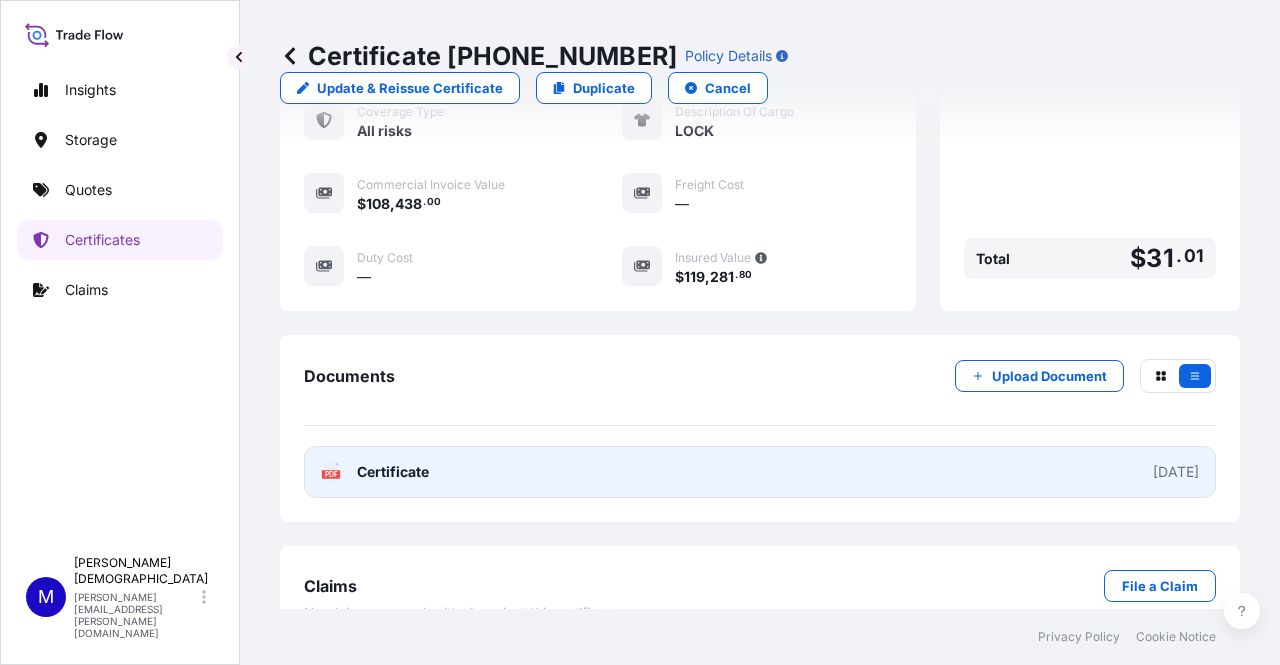 click on "Certificate" at bounding box center [393, 472] 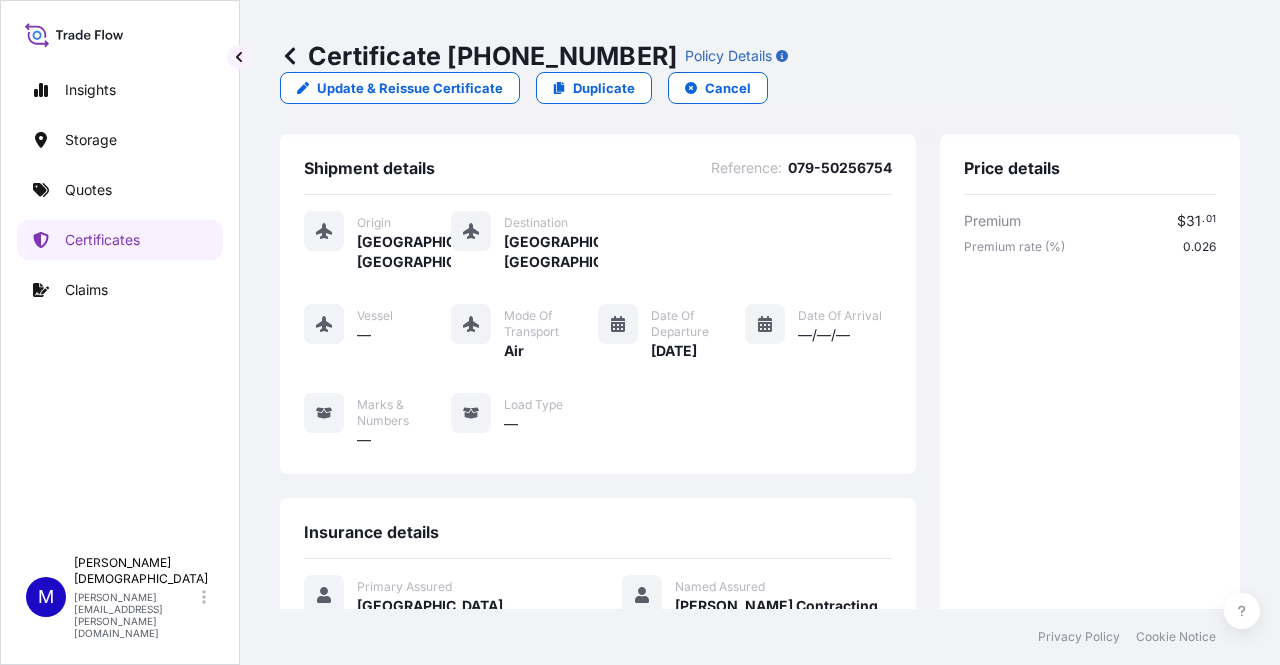scroll, scrollTop: 0, scrollLeft: 0, axis: both 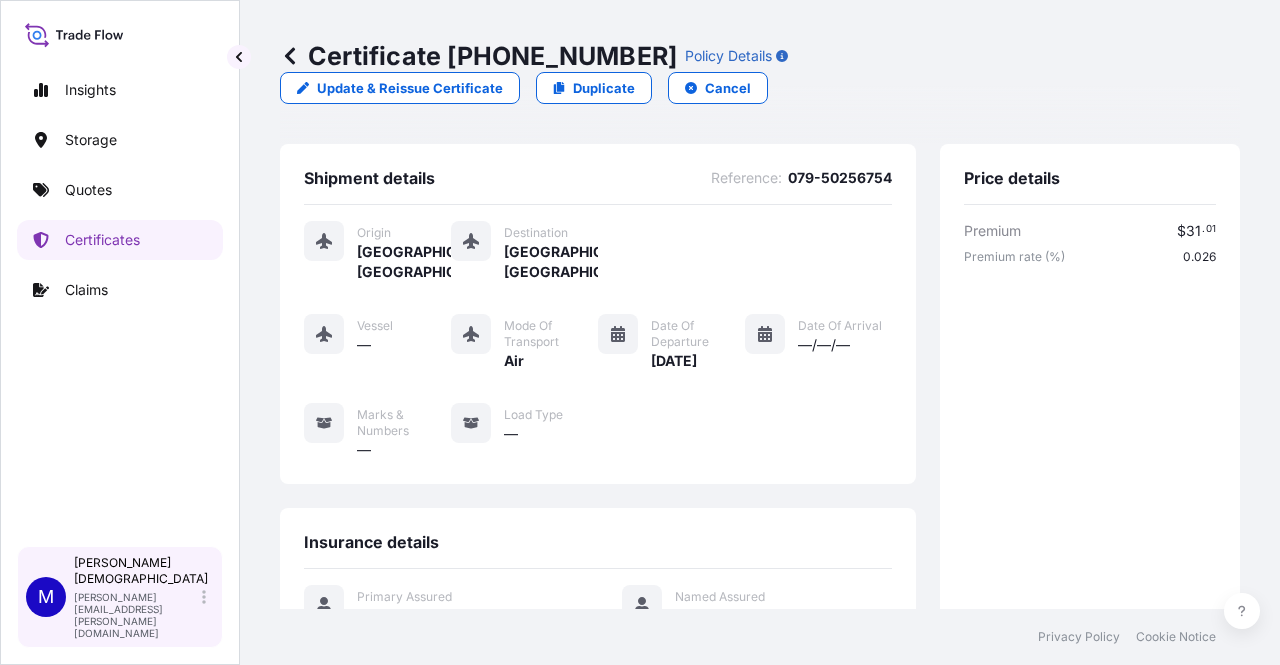 click on "[PERSON_NAME] [PERSON_NAME][EMAIL_ADDRESS][PERSON_NAME][DOMAIN_NAME]" at bounding box center [144, 597] 